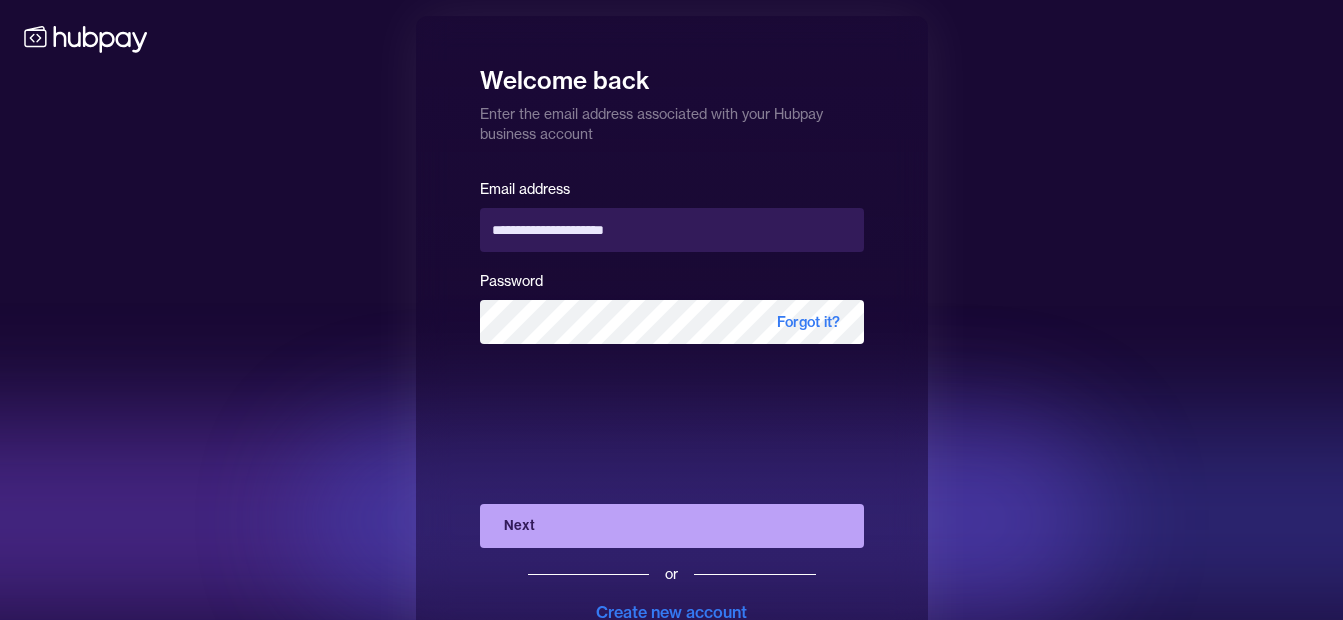 scroll, scrollTop: 0, scrollLeft: 0, axis: both 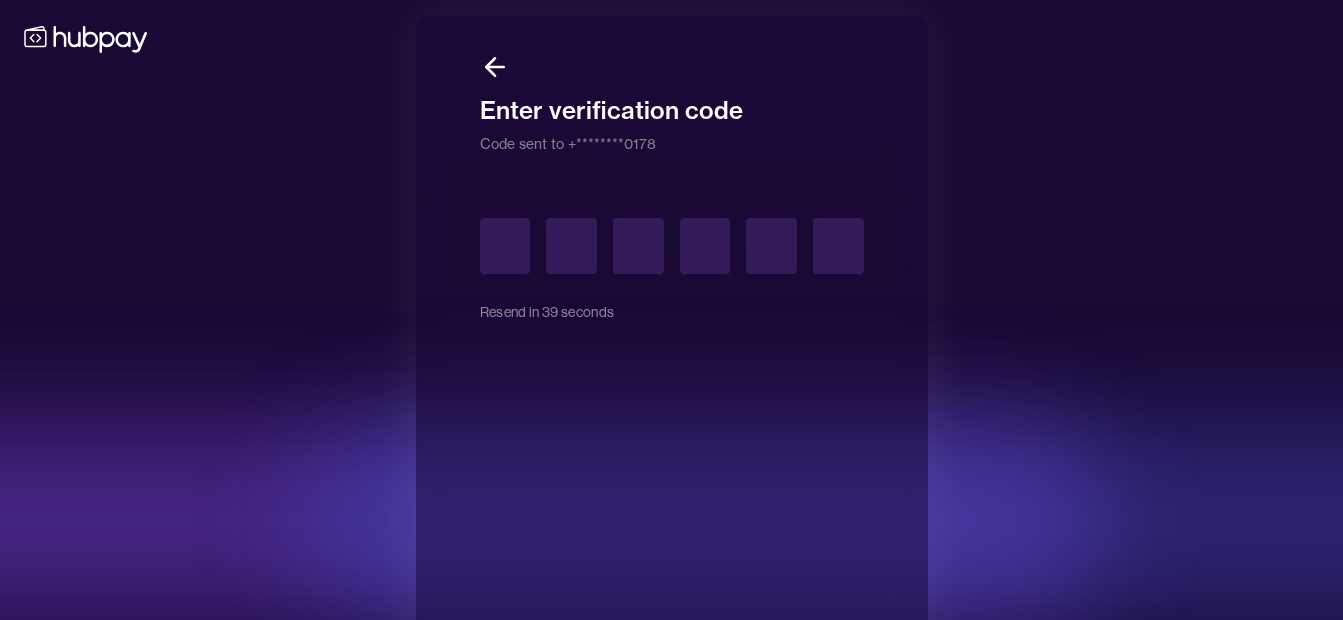 type on "*" 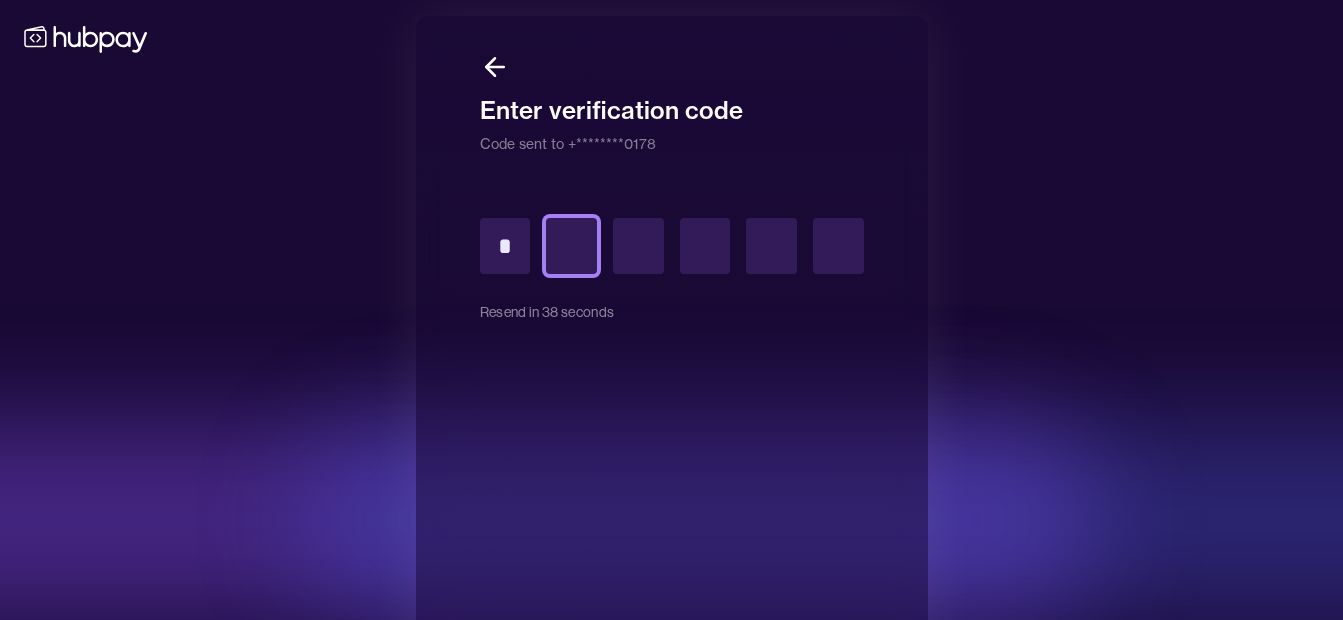 type on "*" 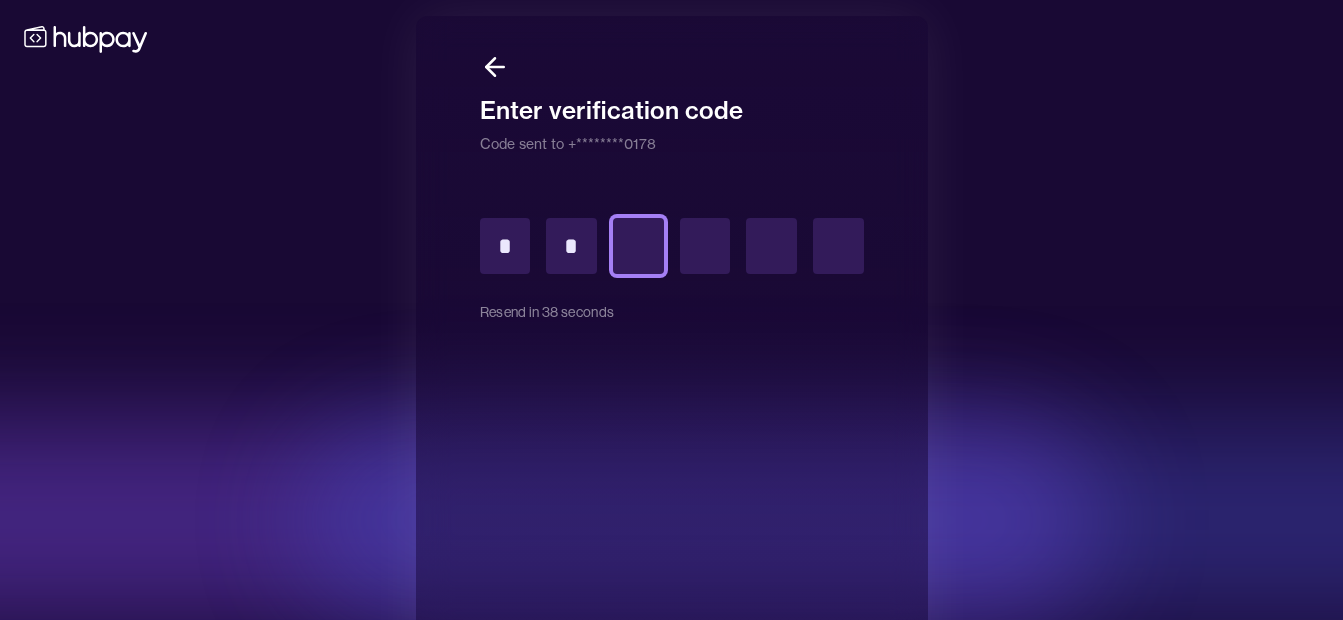 type on "*" 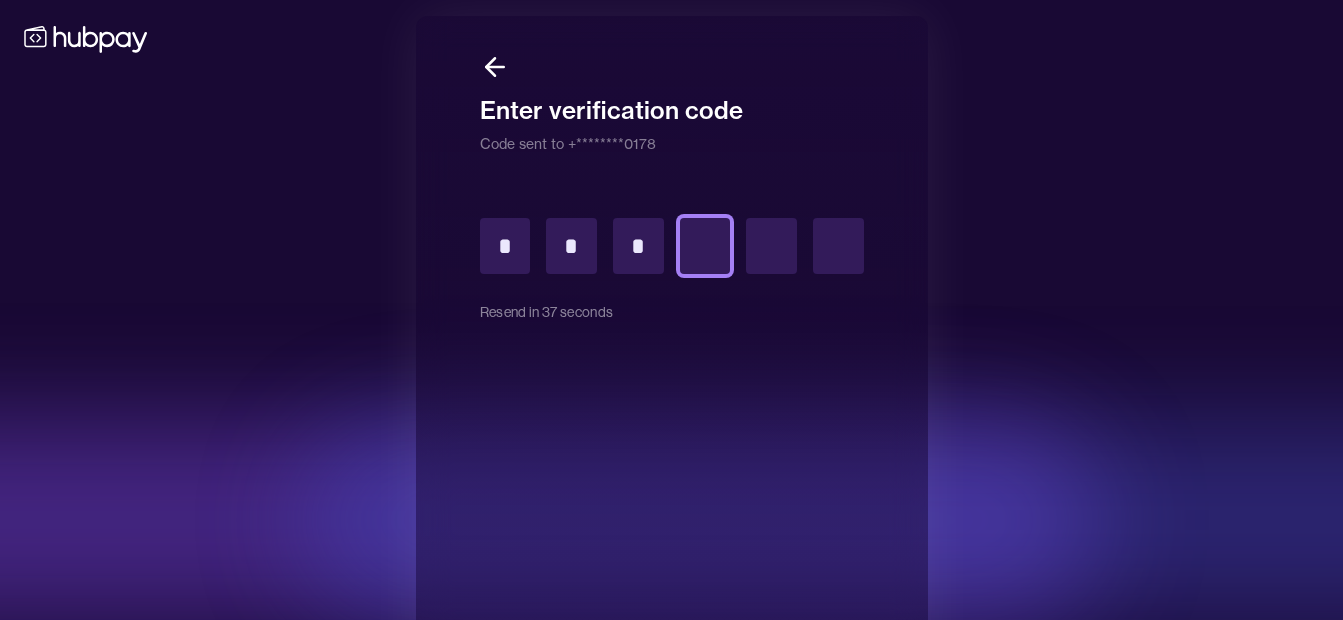 type on "*" 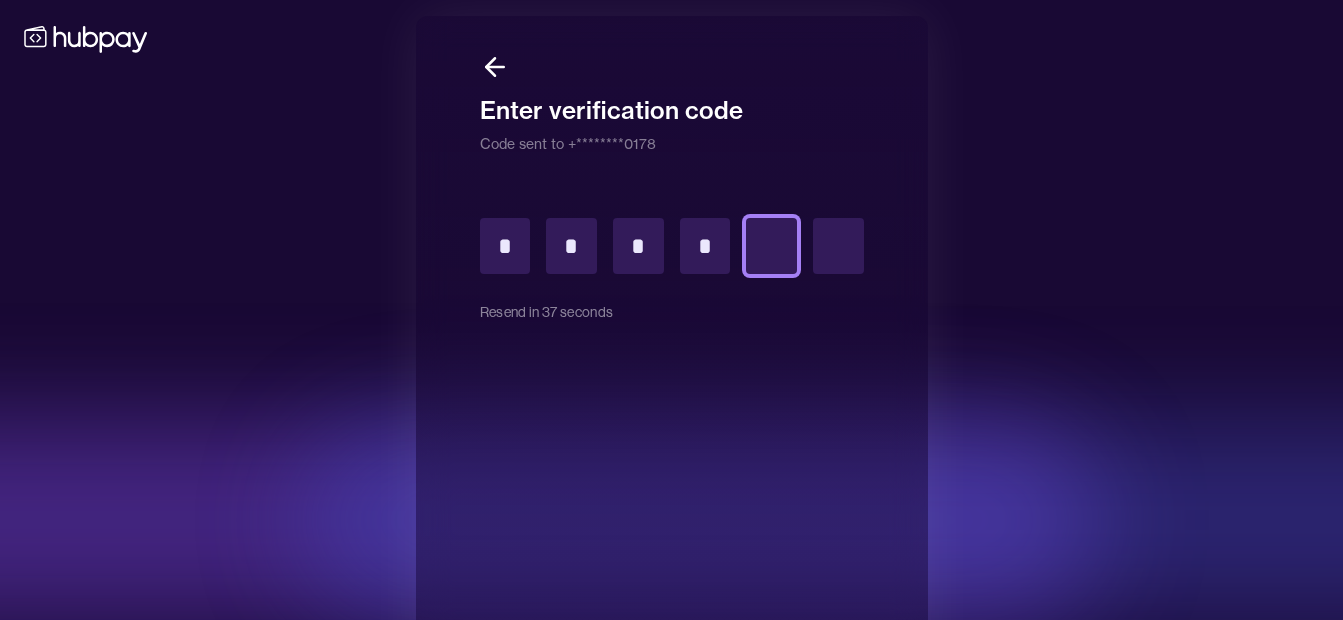 type on "*" 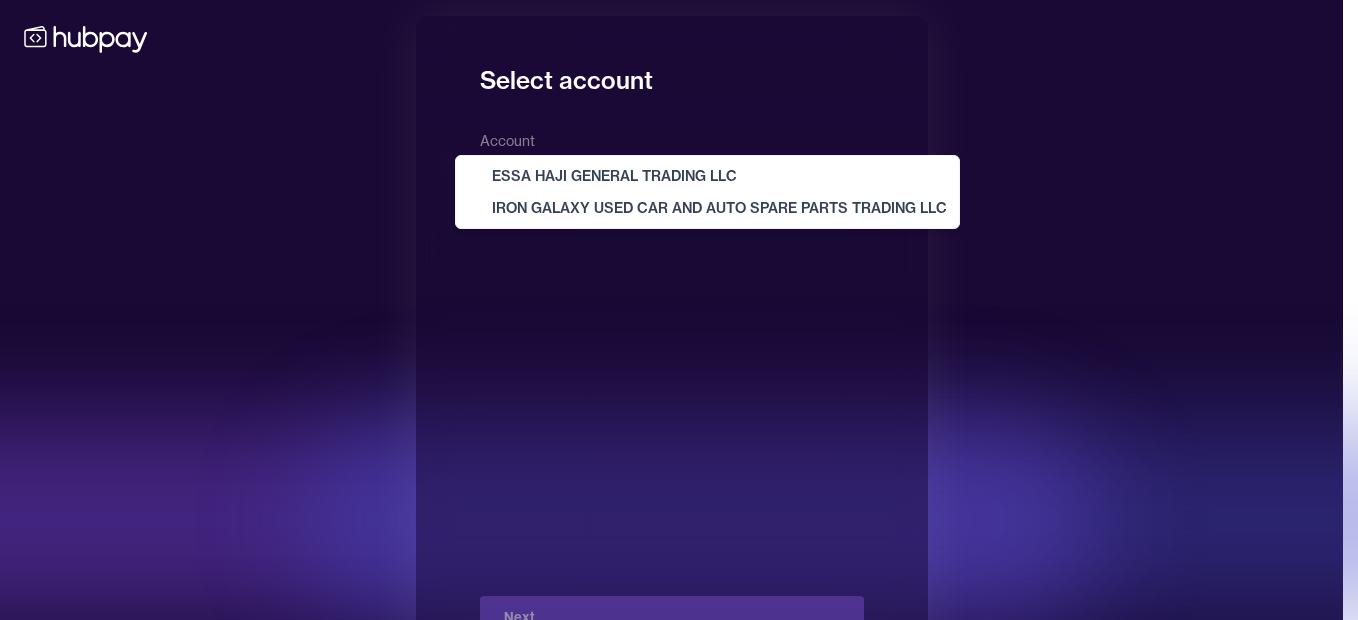 click on "**********" at bounding box center [671, 346] 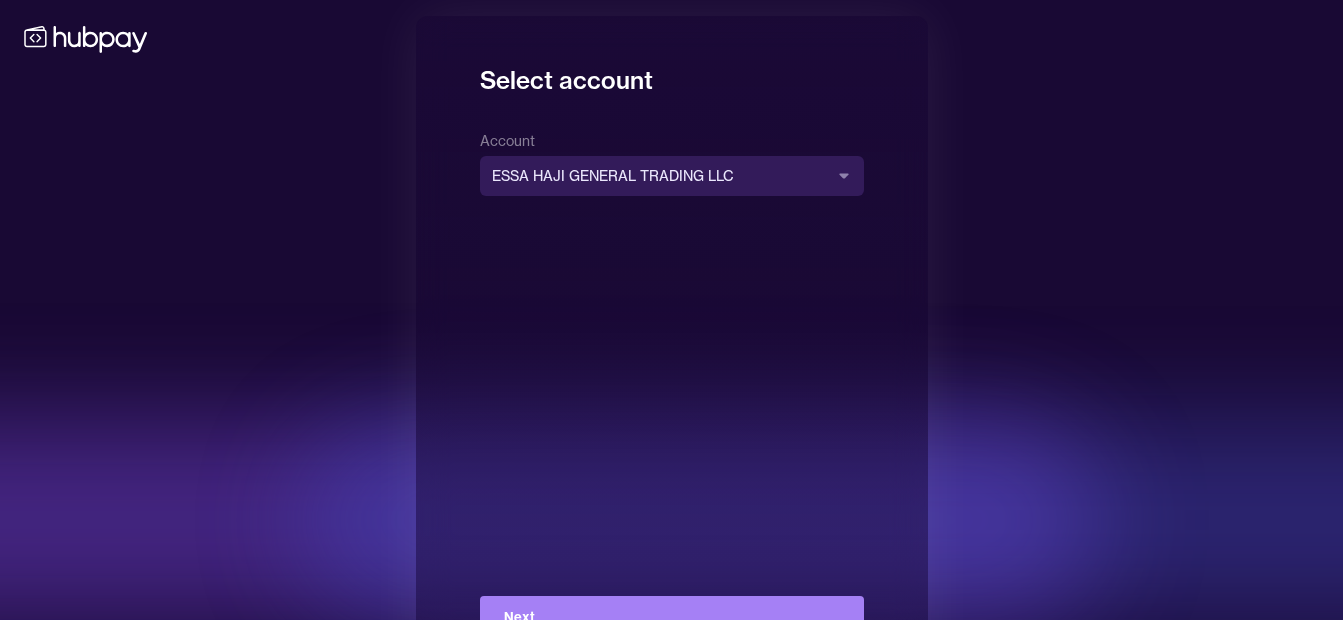 click on "Next" at bounding box center (672, 618) 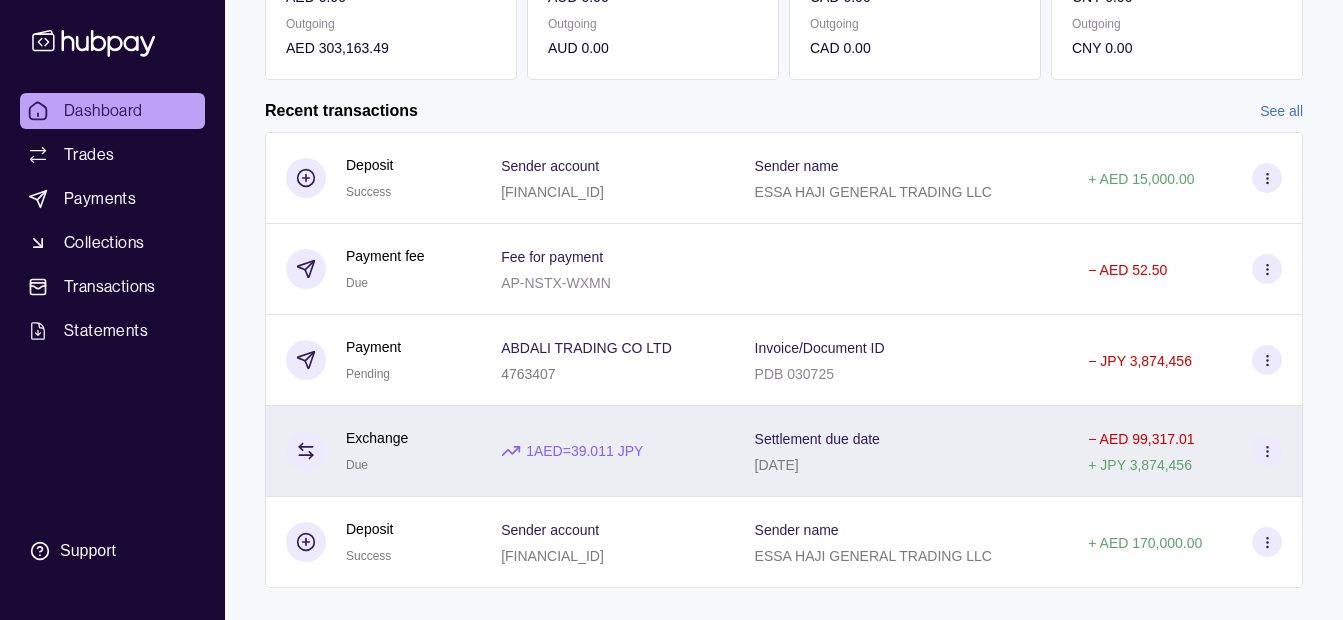 scroll, scrollTop: 480, scrollLeft: 0, axis: vertical 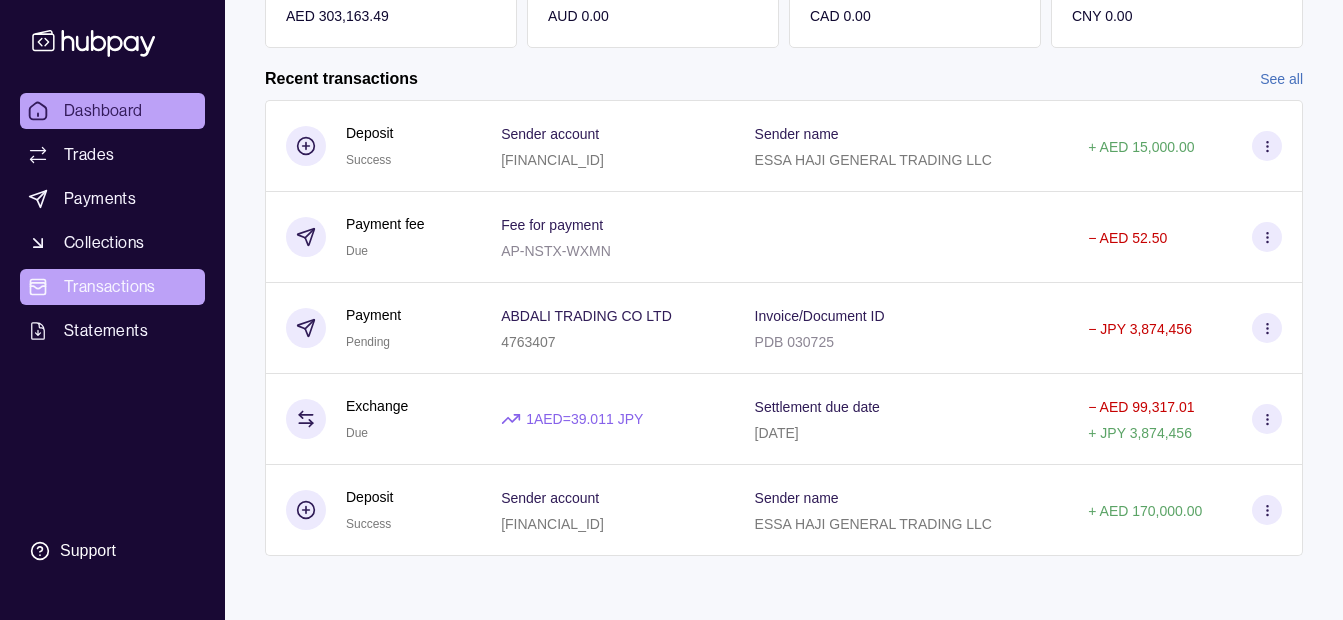 click on "Transactions" at bounding box center (110, 287) 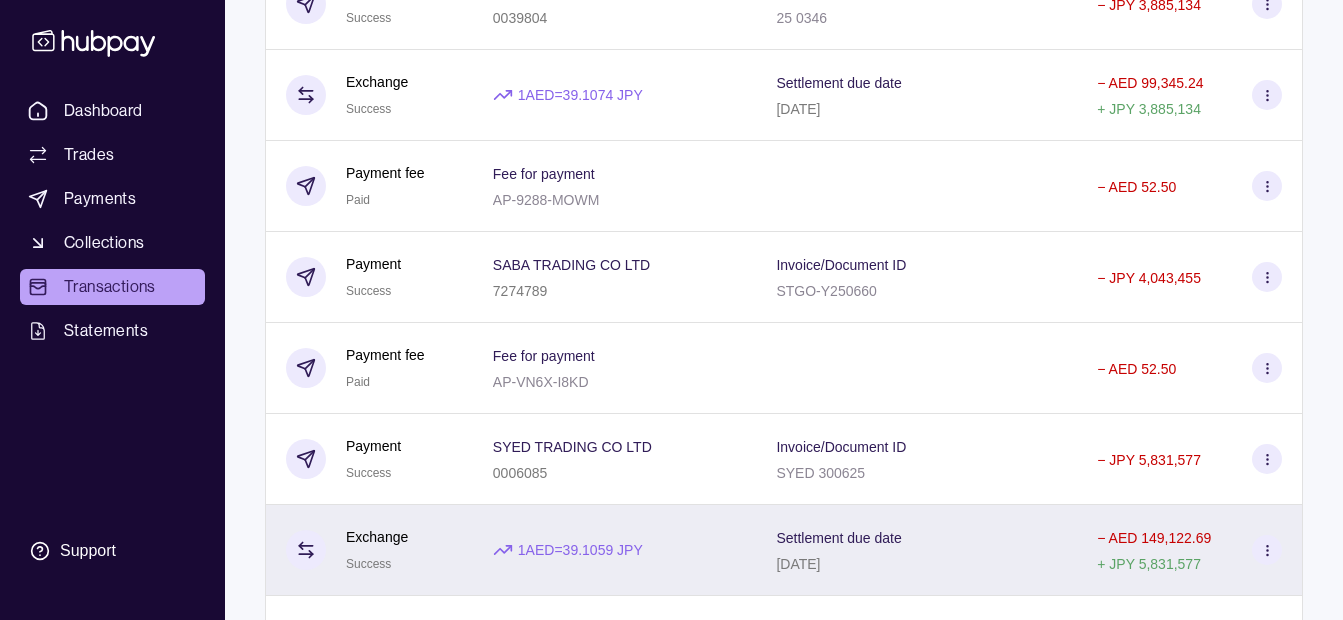 scroll, scrollTop: 1939, scrollLeft: 0, axis: vertical 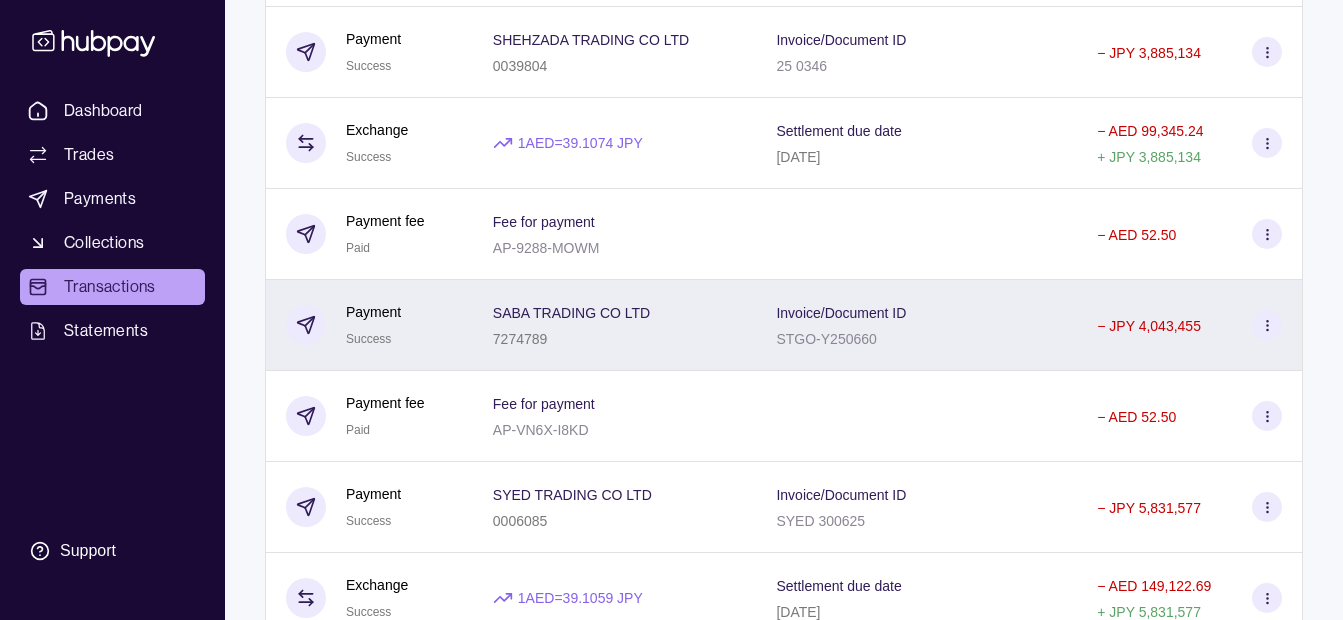 click on "SABA TRADING CO LTD" at bounding box center [571, 313] 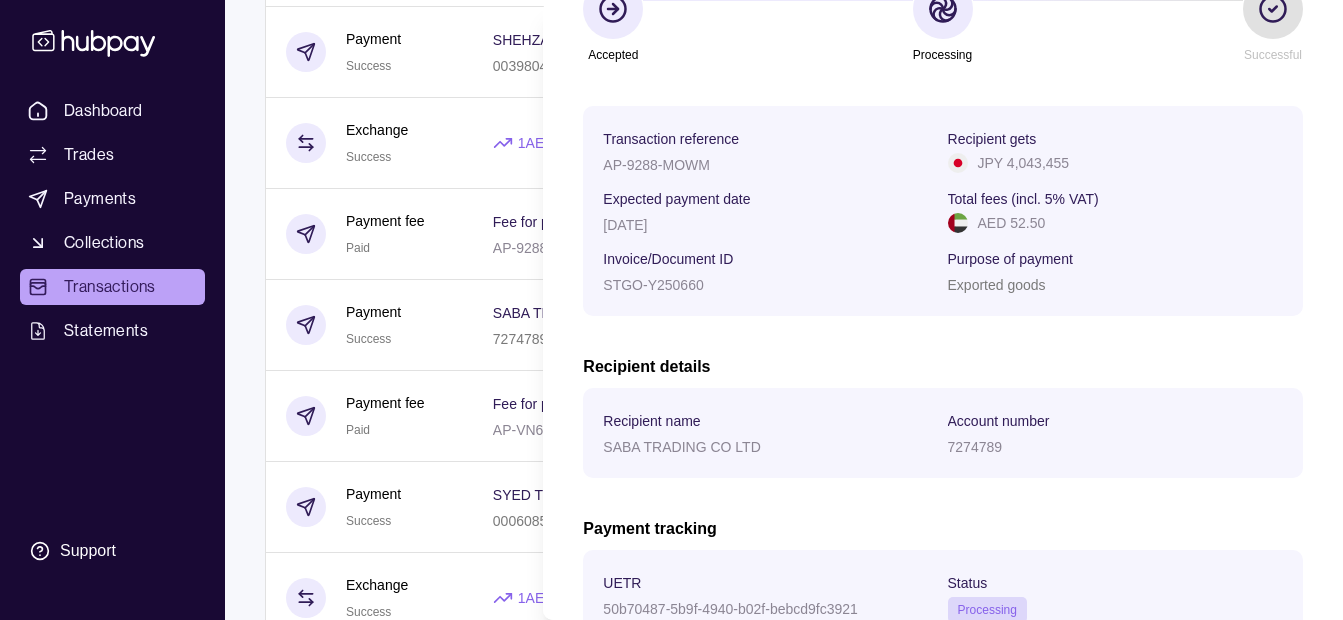 scroll, scrollTop: 425, scrollLeft: 0, axis: vertical 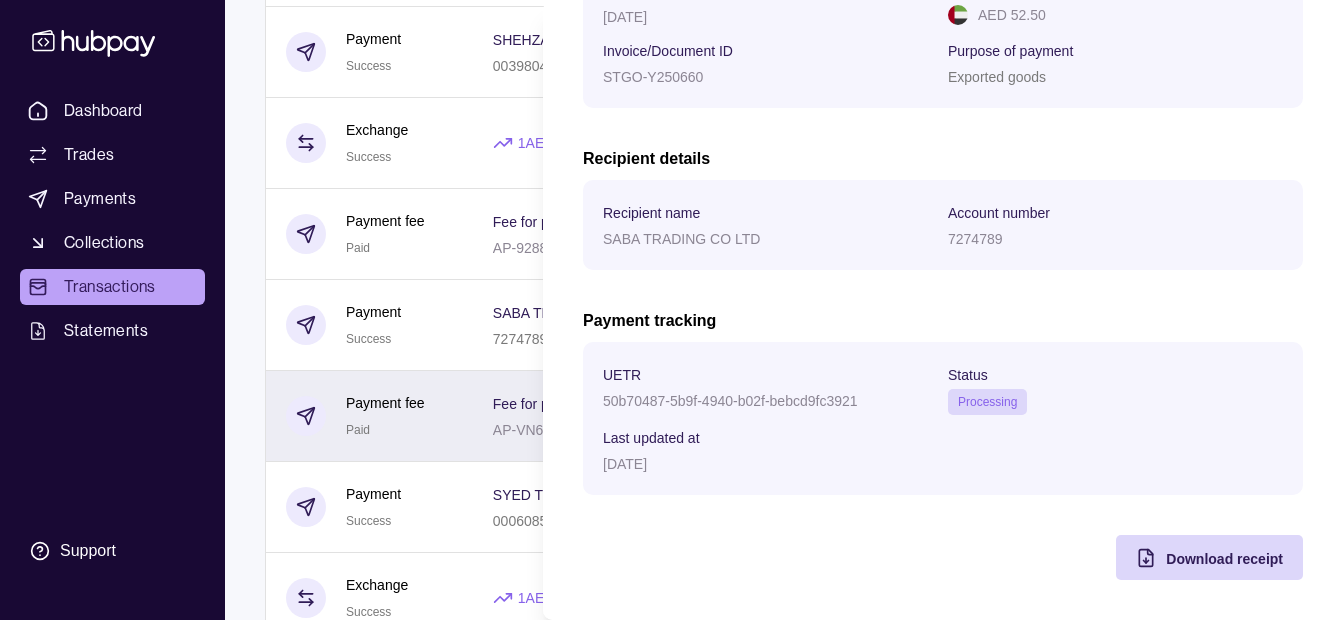 click on "Dashboard Trades Payments Collections Transactions Statements Support K Hello,  [PERSON_NAME] [PERSON_NAME]  [PERSON_NAME] GENERAL TRADING LLC Change account Account Terms and conditions Privacy policy Sign out Transactions More filters  ( 0  applied) Details Amount [DATE] Deposit Success Sender account [FINANCIAL_ID] Sender name ESSA HAJI GENERAL TRADING LLC +   AED 15,000.00 Payment fee Due Fee for payment AP-NSTX-WXMN −   AED 52.50 Payment Pending ABDALI TRADING CO LTD 4763407 Invoice/Document ID PDB 030725 −   JPY 3,874,456 Exchange Due 1  AED  =  39.011   JPY Settlement due date [DATE] −   AED 99,317.01 +   JPY 3,874,456 [DATE] Deposit Success Sender account [FINANCIAL_ID] Sender name ESSA HAJI GENERAL TRADING LLC +   AED 170,000.00 Payment fee Due Fee for payment AP-3BHN-D6W4 −   AED 52.50 Payment Pending UMAIR TRADING CO LTD 7583633 Invoice/Document ID UT15 −   JPY 2,126,884 Exchange Due 1  AED  =  39.0248   JPY Settlement due date [DATE] −   AED 54,500.83 +   +" at bounding box center [671, 1078] 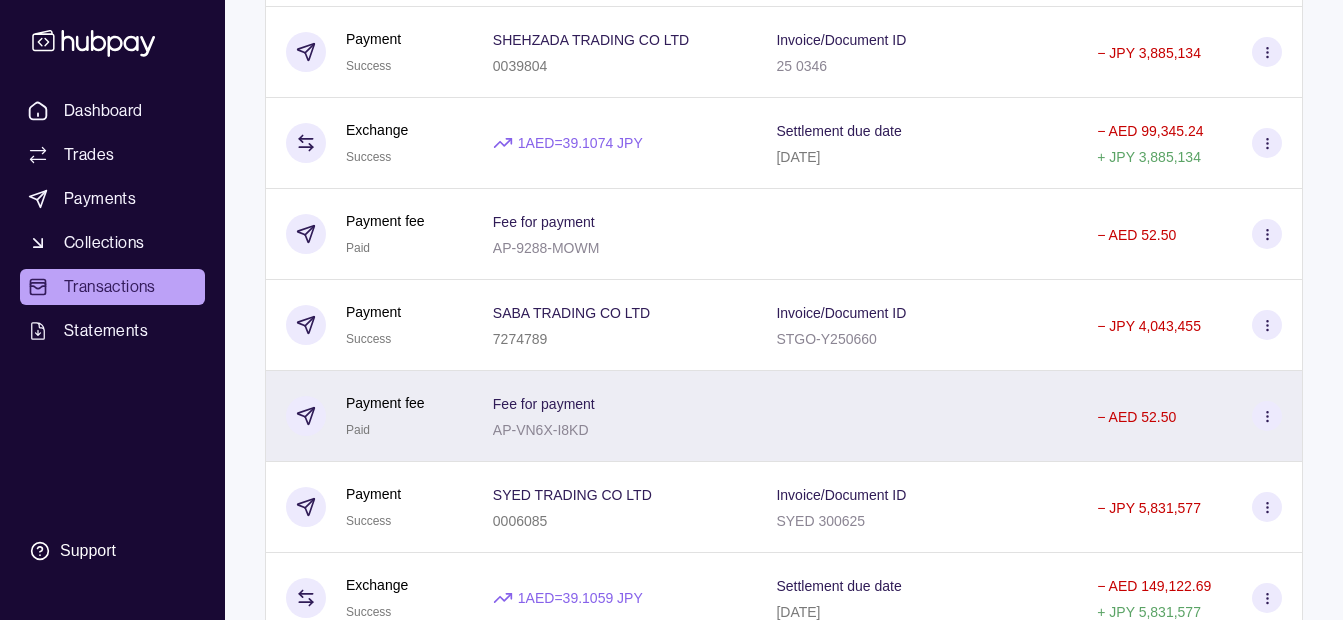 click at bounding box center (916, 416) 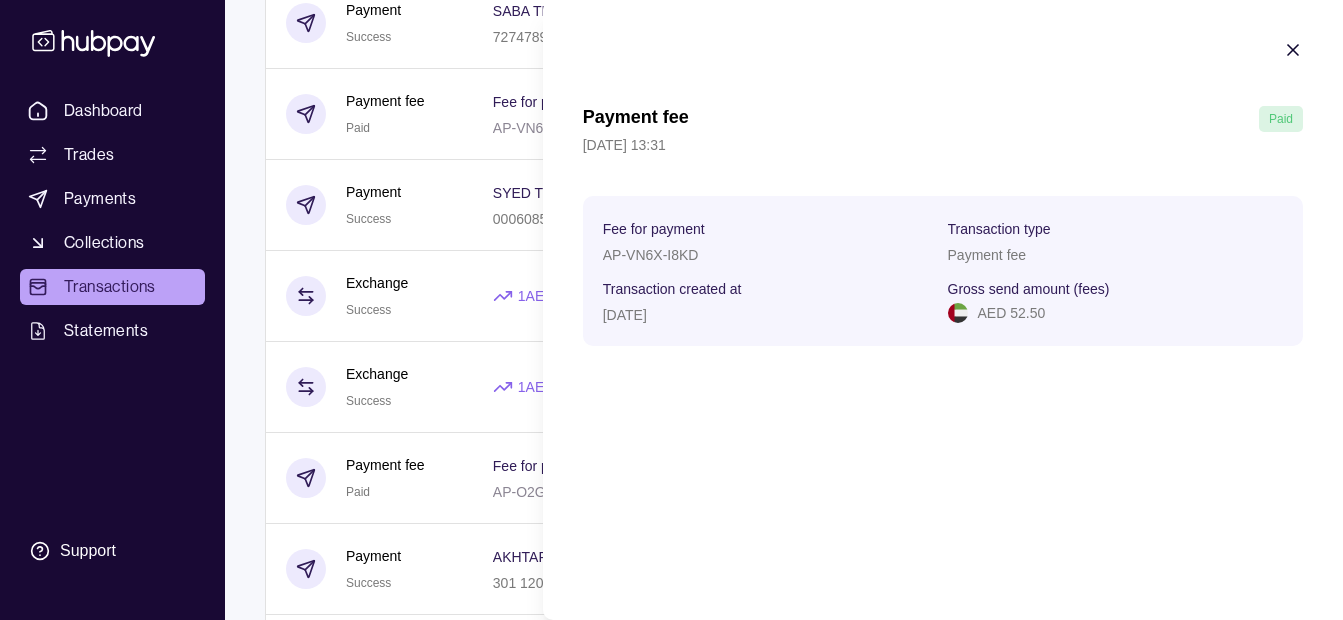 scroll, scrollTop: 2239, scrollLeft: 0, axis: vertical 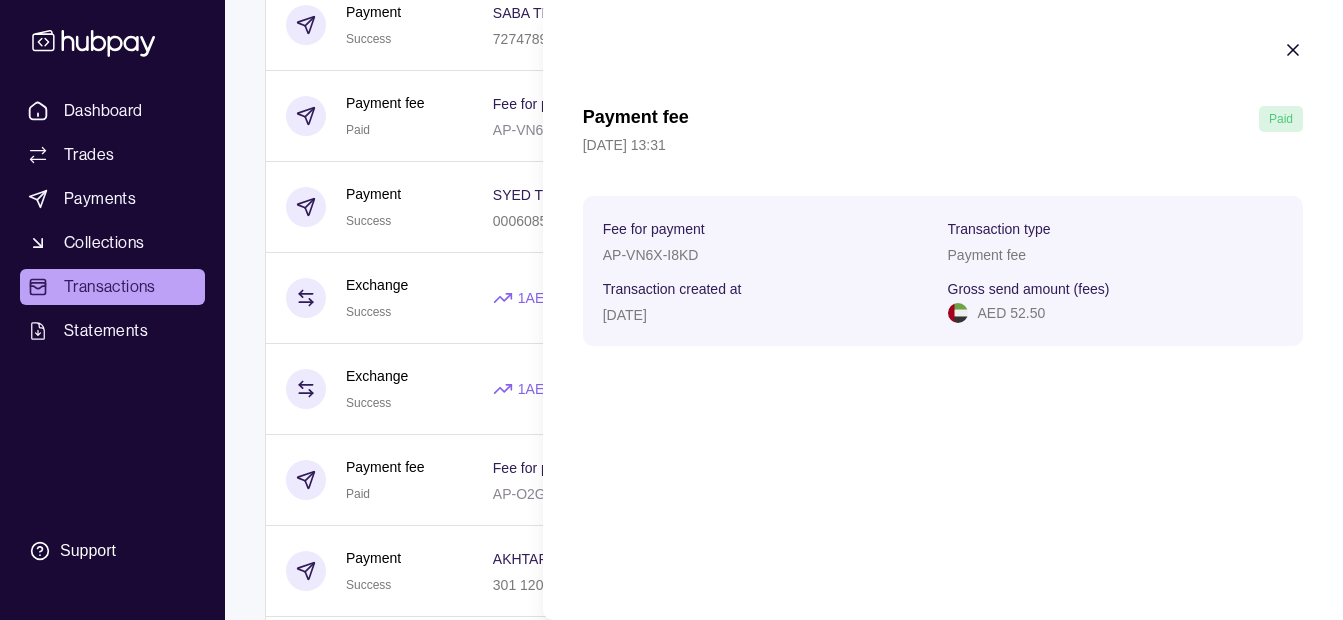 click on "Dashboard Trades Payments Collections Transactions Statements Support K Hello,  [PERSON_NAME] [PERSON_NAME]  [PERSON_NAME] GENERAL TRADING LLC Change account Account Terms and conditions Privacy policy Sign out Transactions More filters  ( 0  applied) Details Amount [DATE] Deposit Success Sender account [FINANCIAL_ID] Sender name ESSA HAJI GENERAL TRADING LLC +   AED 15,000.00 Payment fee Due Fee for payment AP-NSTX-WXMN −   AED 52.50 Payment Pending ABDALI TRADING CO LTD 4763407 Invoice/Document ID PDB 030725 −   JPY 3,874,456 Exchange Due 1  AED  =  39.011   JPY Settlement due date [DATE] −   AED 99,317.01 +   JPY 3,874,456 [DATE] Deposit Success Sender account [FINANCIAL_ID] Sender name ESSA HAJI GENERAL TRADING LLC +   AED 170,000.00 Payment fee Due Fee for payment AP-3BHN-D6W4 −   AED 52.50 Payment Pending UMAIR TRADING CO LTD 7583633 Invoice/Document ID UT15 −   JPY 2,126,884 Exchange Due 1  AED  =  39.0248   JPY Settlement due date [DATE] −   AED 54,500.83 +   +" at bounding box center [671, 778] 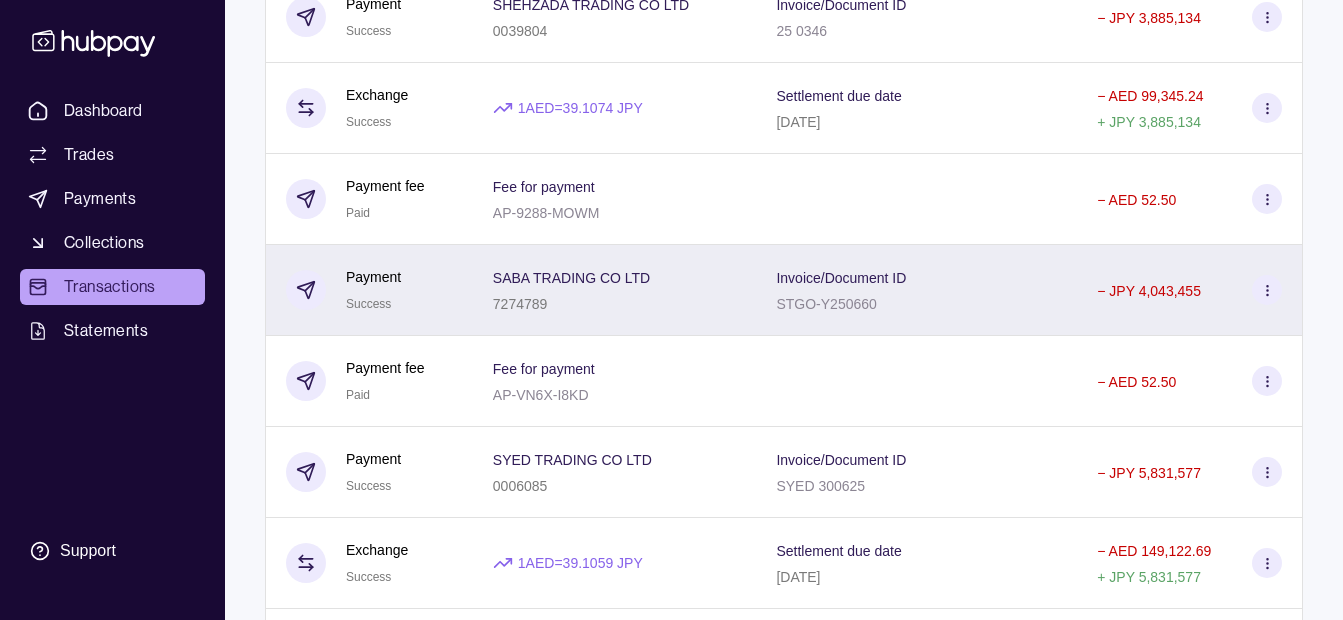 scroll, scrollTop: 1939, scrollLeft: 0, axis: vertical 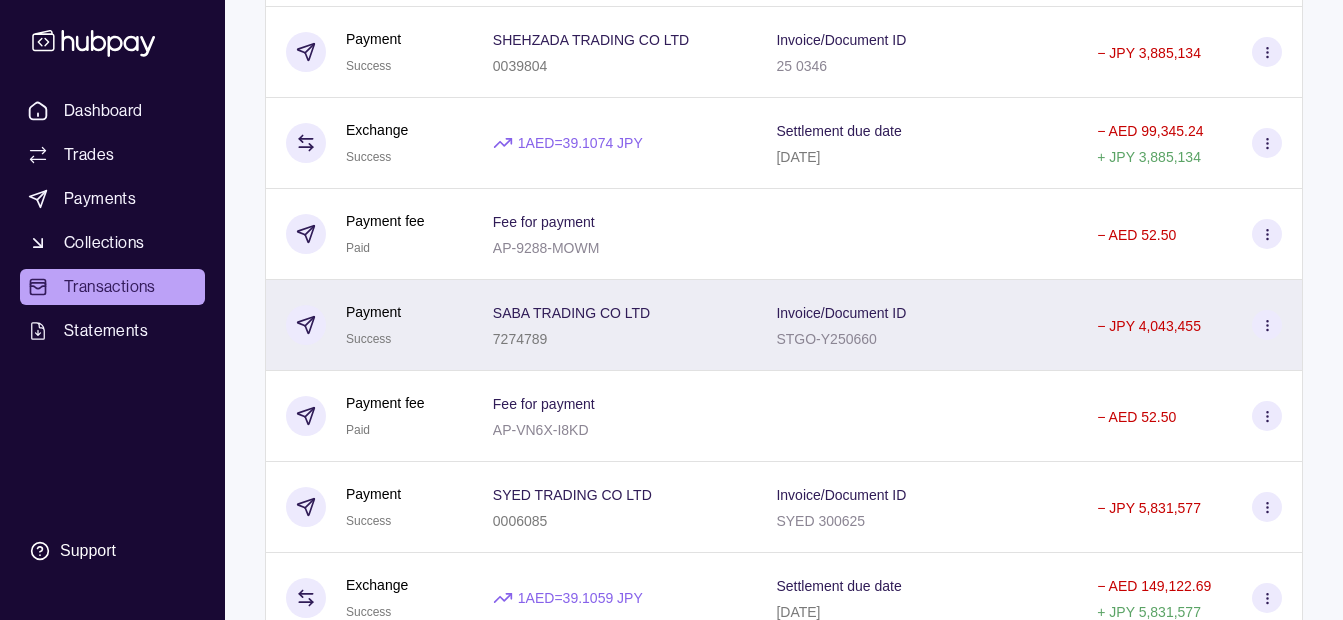 click on "SABA TRADING CO LTD 7274789" at bounding box center [615, 325] 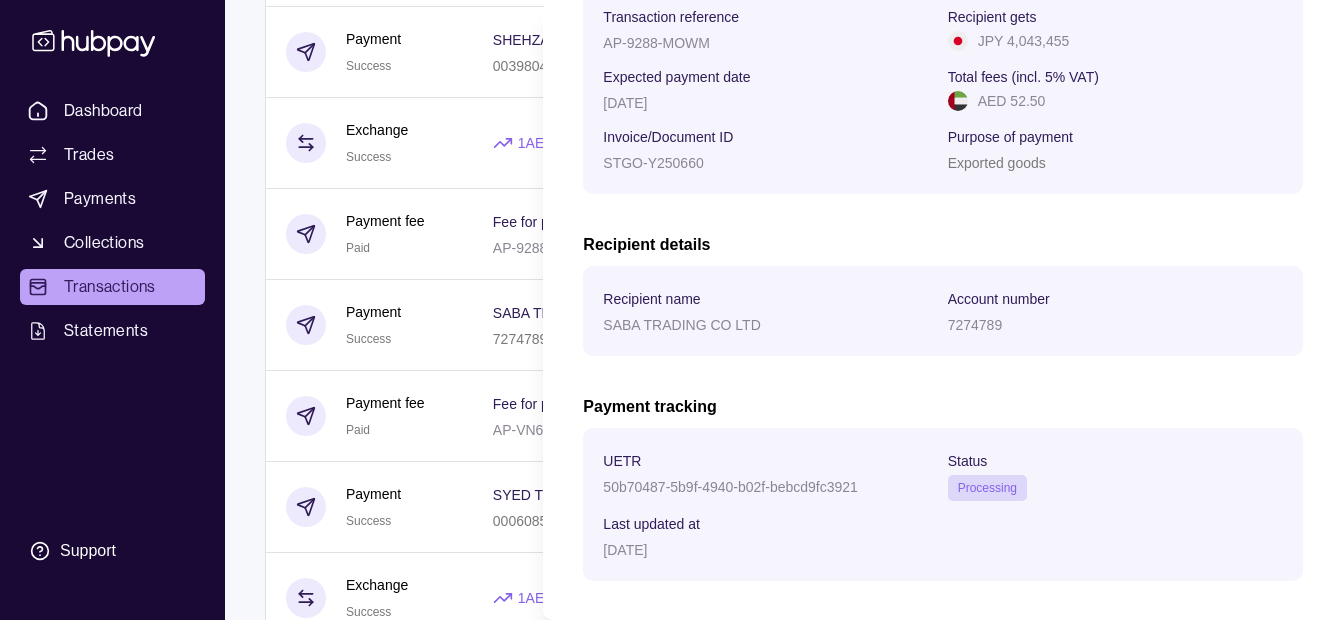 scroll, scrollTop: 425, scrollLeft: 0, axis: vertical 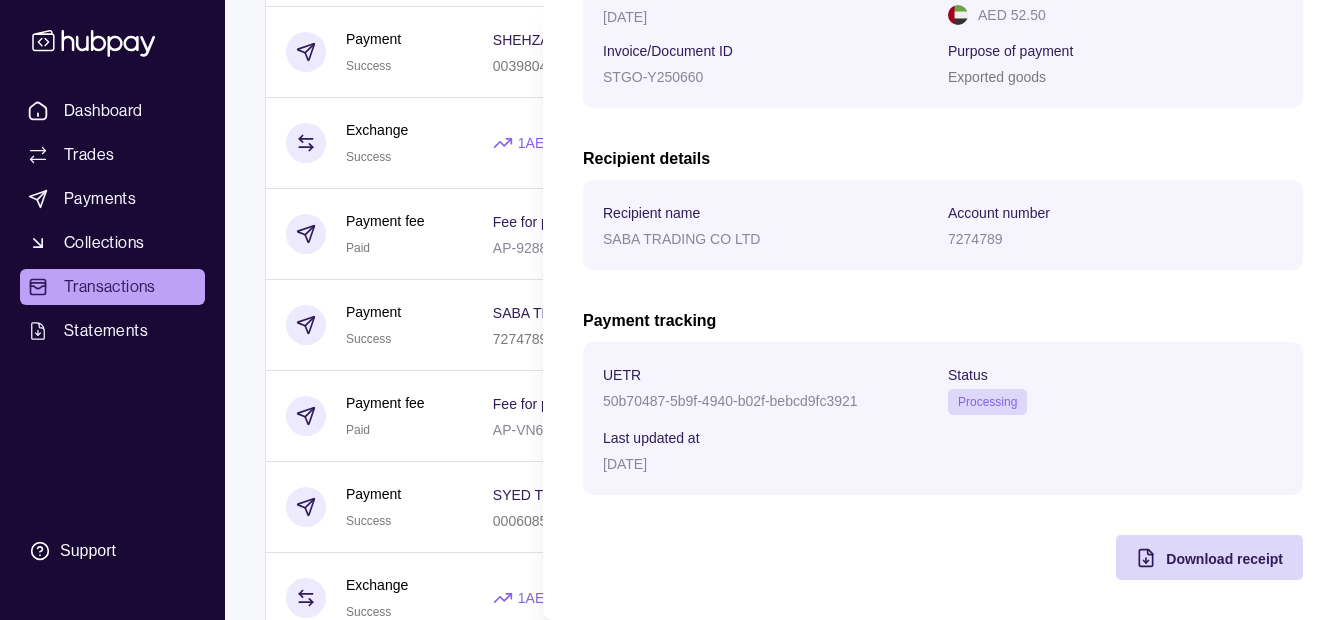 click on "Dashboard Trades Payments Collections Transactions Statements Support K Hello,  [PERSON_NAME] [PERSON_NAME]  [PERSON_NAME] GENERAL TRADING LLC Change account Account Terms and conditions Privacy policy Sign out Transactions More filters  ( 0  applied) Details Amount [DATE] Deposit Success Sender account [FINANCIAL_ID] Sender name ESSA HAJI GENERAL TRADING LLC +   AED 15,000.00 Payment fee Due Fee for payment AP-NSTX-WXMN −   AED 52.50 Payment Pending ABDALI TRADING CO LTD 4763407 Invoice/Document ID PDB 030725 −   JPY 3,874,456 Exchange Due 1  AED  =  39.011   JPY Settlement due date [DATE] −   AED 99,317.01 +   JPY 3,874,456 [DATE] Deposit Success Sender account [FINANCIAL_ID] Sender name ESSA HAJI GENERAL TRADING LLC +   AED 170,000.00 Payment fee Due Fee for payment AP-3BHN-D6W4 −   AED 52.50 Payment Pending UMAIR TRADING CO LTD 7583633 Invoice/Document ID UT15 −   JPY 2,126,884 Exchange Due 1  AED  =  39.0248   JPY Settlement due date [DATE] −   AED 54,500.83 +   +" at bounding box center [671, 1078] 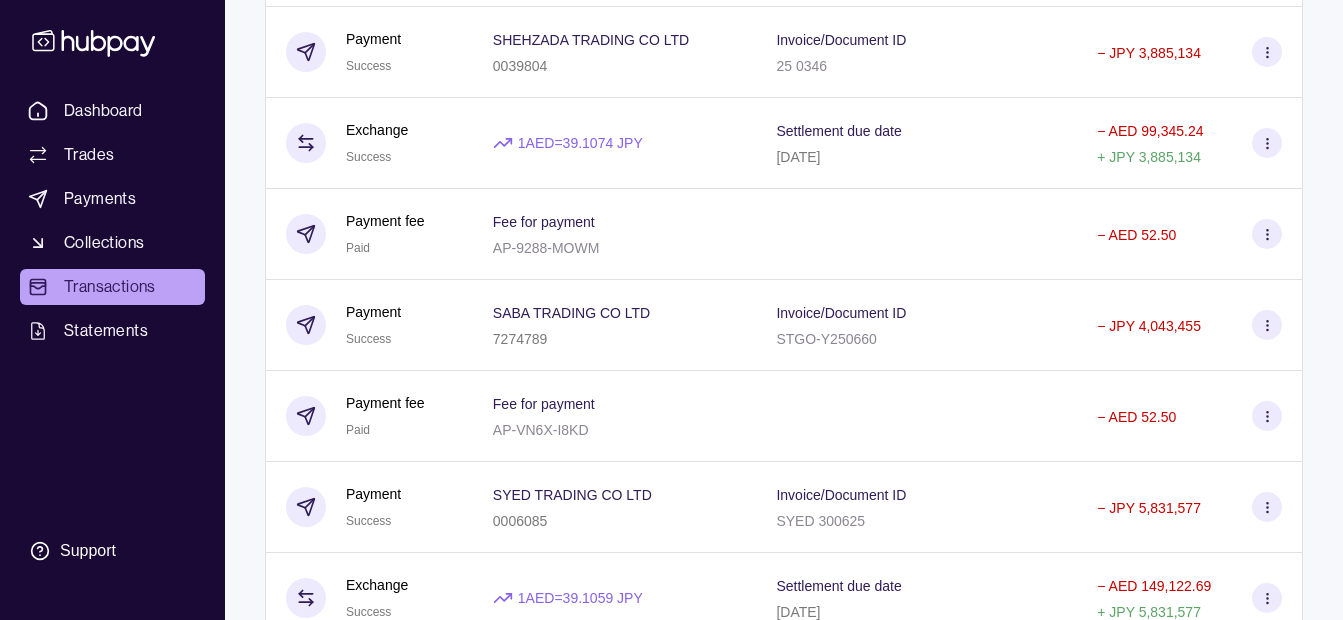 click on "SABA TRADING CO LTD" at bounding box center [571, 313] 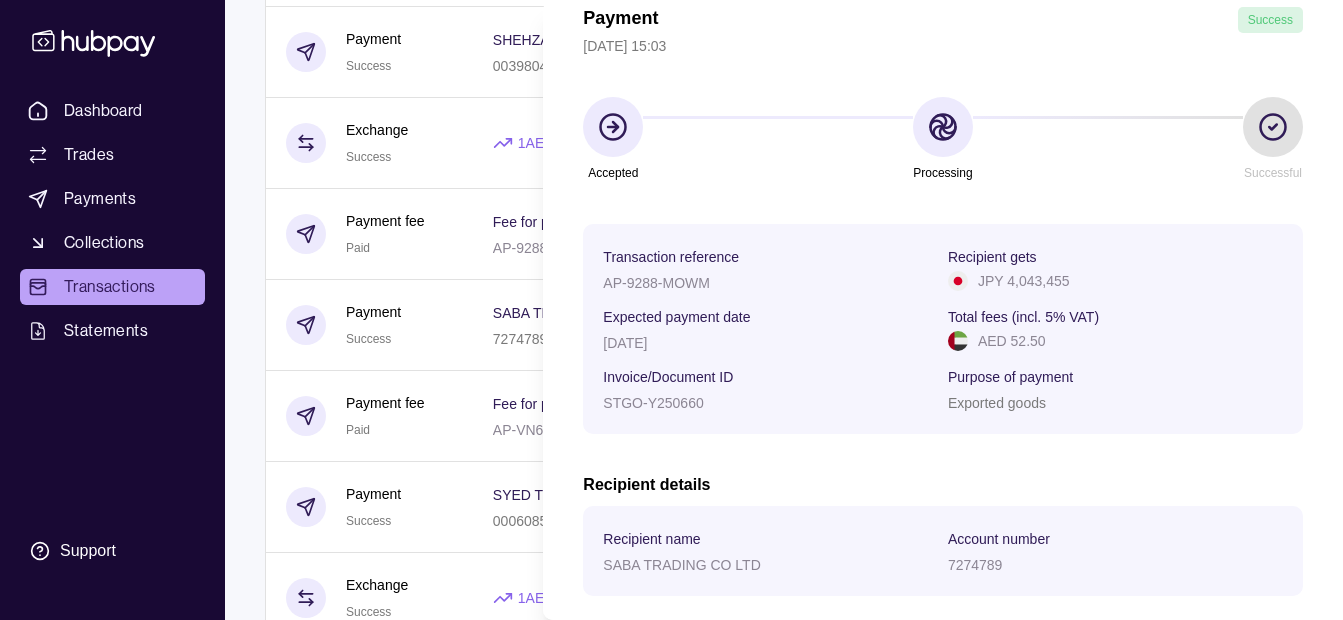 scroll, scrollTop: 100, scrollLeft: 0, axis: vertical 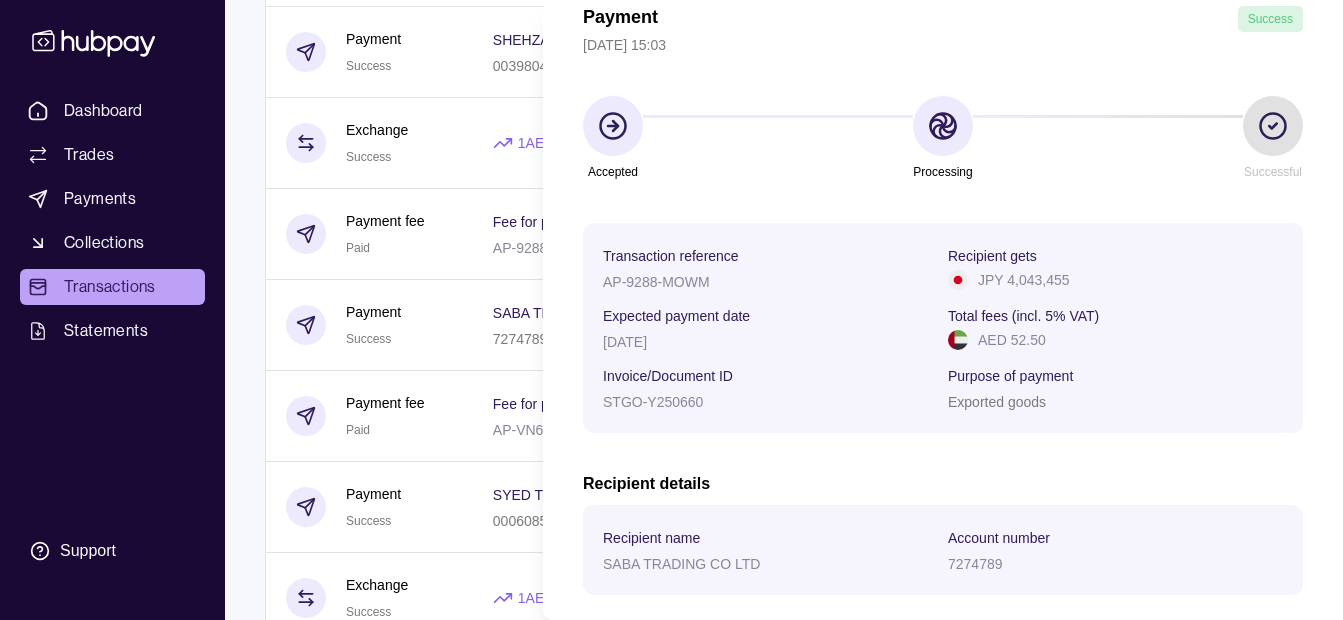 click on "Dashboard Trades Payments Collections Transactions Statements Support K Hello,  [PERSON_NAME] [PERSON_NAME]  [PERSON_NAME] GENERAL TRADING LLC Change account Account Terms and conditions Privacy policy Sign out Transactions More filters  ( 0  applied) Details Amount [DATE] Deposit Success Sender account [FINANCIAL_ID] Sender name ESSA HAJI GENERAL TRADING LLC +   AED 15,000.00 Payment fee Due Fee for payment AP-NSTX-WXMN −   AED 52.50 Payment Pending ABDALI TRADING CO LTD 4763407 Invoice/Document ID PDB 030725 −   JPY 3,874,456 Exchange Due 1  AED  =  39.011   JPY Settlement due date [DATE] −   AED 99,317.01 +   JPY 3,874,456 [DATE] Deposit Success Sender account [FINANCIAL_ID] Sender name ESSA HAJI GENERAL TRADING LLC +   AED 170,000.00 Payment fee Due Fee for payment AP-3BHN-D6W4 −   AED 52.50 Payment Pending UMAIR TRADING CO LTD 7583633 Invoice/Document ID UT15 −   JPY 2,126,884 Exchange Due 1  AED  =  39.0248   JPY Settlement due date [DATE] −   AED 54,500.83 +   +" at bounding box center (671, 1078) 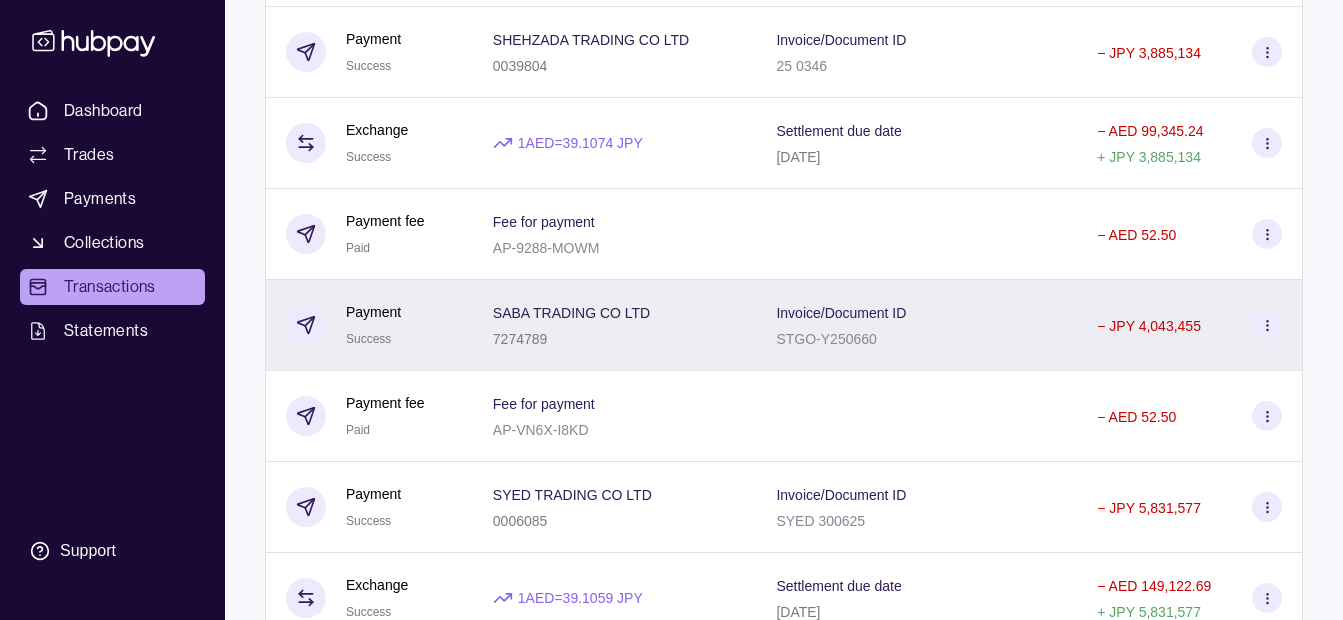 click on "SABA TRADING CO LTD" at bounding box center (571, 313) 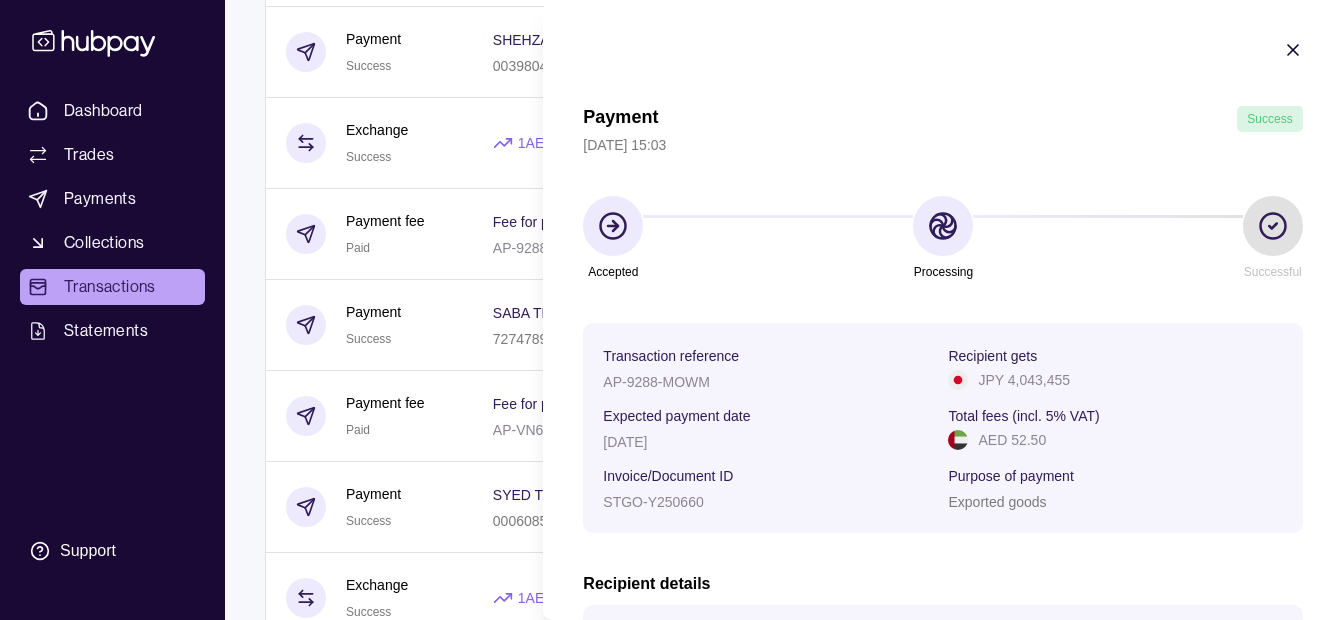 scroll, scrollTop: 425, scrollLeft: 0, axis: vertical 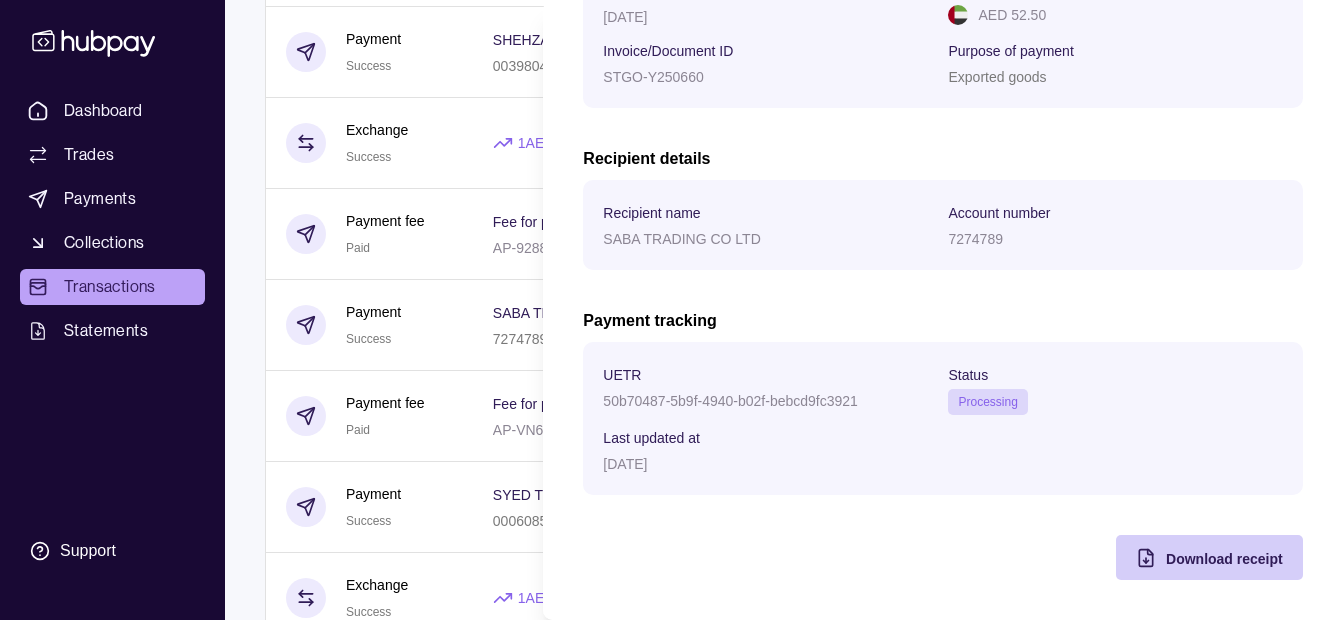 click on "Download receipt" at bounding box center [1224, 559] 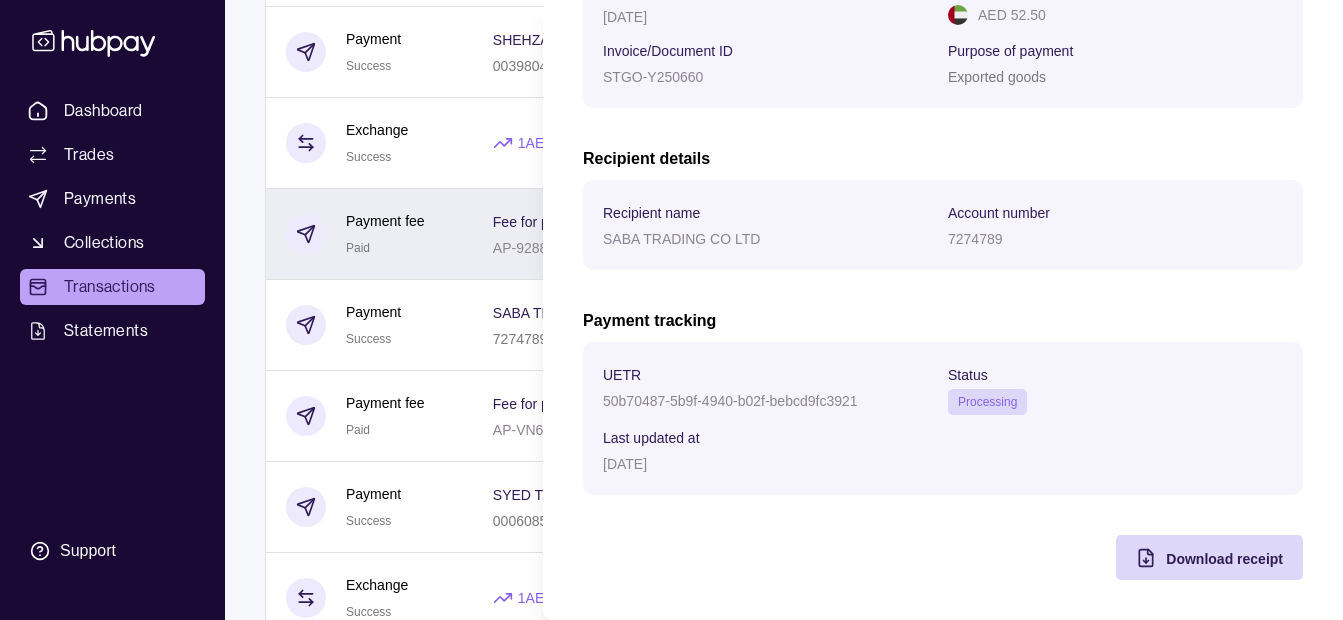 click on "Dashboard Trades Payments Collections Transactions Statements Support K Hello,  [PERSON_NAME] [PERSON_NAME]  [PERSON_NAME] GENERAL TRADING LLC Change account Account Terms and conditions Privacy policy Sign out Transactions More filters  ( 0  applied) Details Amount [DATE] Deposit Success Sender account [FINANCIAL_ID] Sender name ESSA HAJI GENERAL TRADING LLC +   AED 15,000.00 Payment fee Due Fee for payment AP-NSTX-WXMN −   AED 52.50 Payment Pending ABDALI TRADING CO LTD 4763407 Invoice/Document ID PDB 030725 −   JPY 3,874,456 Exchange Due 1  AED  =  39.011   JPY Settlement due date [DATE] −   AED 99,317.01 +   JPY 3,874,456 [DATE] Deposit Success Sender account [FINANCIAL_ID] Sender name ESSA HAJI GENERAL TRADING LLC +   AED 170,000.00 Payment fee Due Fee for payment AP-3BHN-D6W4 −   AED 52.50 Payment Pending UMAIR TRADING CO LTD 7583633 Invoice/Document ID UT15 −   JPY 2,126,884 Exchange Due 1  AED  =  39.0248   JPY Settlement due date [DATE] −   AED 54,500.83 +   +" at bounding box center (671, 1078) 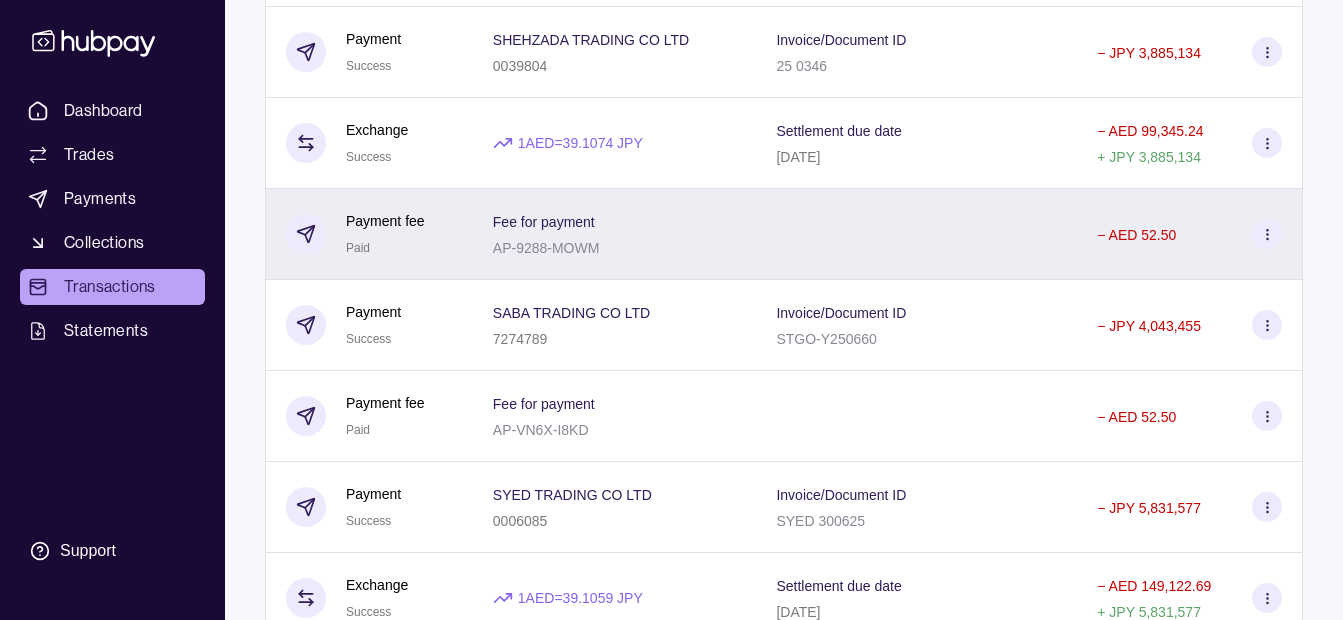 click on "Fee for payment AP-9288-MOWM" at bounding box center [615, 234] 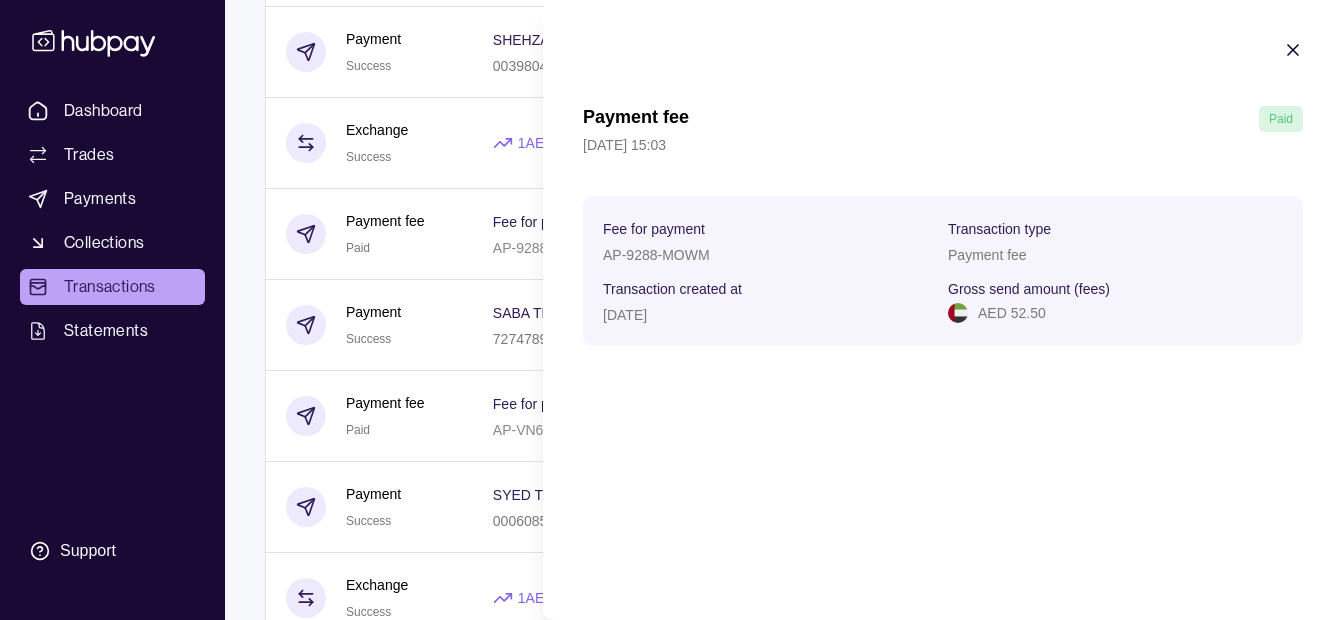 click on "Dashboard Trades Payments Collections Transactions Statements Support K Hello,  [PERSON_NAME] [PERSON_NAME]  [PERSON_NAME] GENERAL TRADING LLC Change account Account Terms and conditions Privacy policy Sign out Transactions More filters  ( 0  applied) Details Amount [DATE] Deposit Success Sender account [FINANCIAL_ID] Sender name ESSA HAJI GENERAL TRADING LLC +   AED 15,000.00 Payment fee Due Fee for payment AP-NSTX-WXMN −   AED 52.50 Payment Pending ABDALI TRADING CO LTD 4763407 Invoice/Document ID PDB 030725 −   JPY 3,874,456 Exchange Due 1  AED  =  39.011   JPY Settlement due date [DATE] −   AED 99,317.01 +   JPY 3,874,456 [DATE] Deposit Success Sender account [FINANCIAL_ID] Sender name ESSA HAJI GENERAL TRADING LLC +   AED 170,000.00 Payment fee Due Fee for payment AP-3BHN-D6W4 −   AED 52.50 Payment Pending UMAIR TRADING CO LTD 7583633 Invoice/Document ID UT15 −   JPY 2,126,884 Exchange Due 1  AED  =  39.0248   JPY Settlement due date [DATE] −   AED 54,500.83 +   +" at bounding box center (671, 1078) 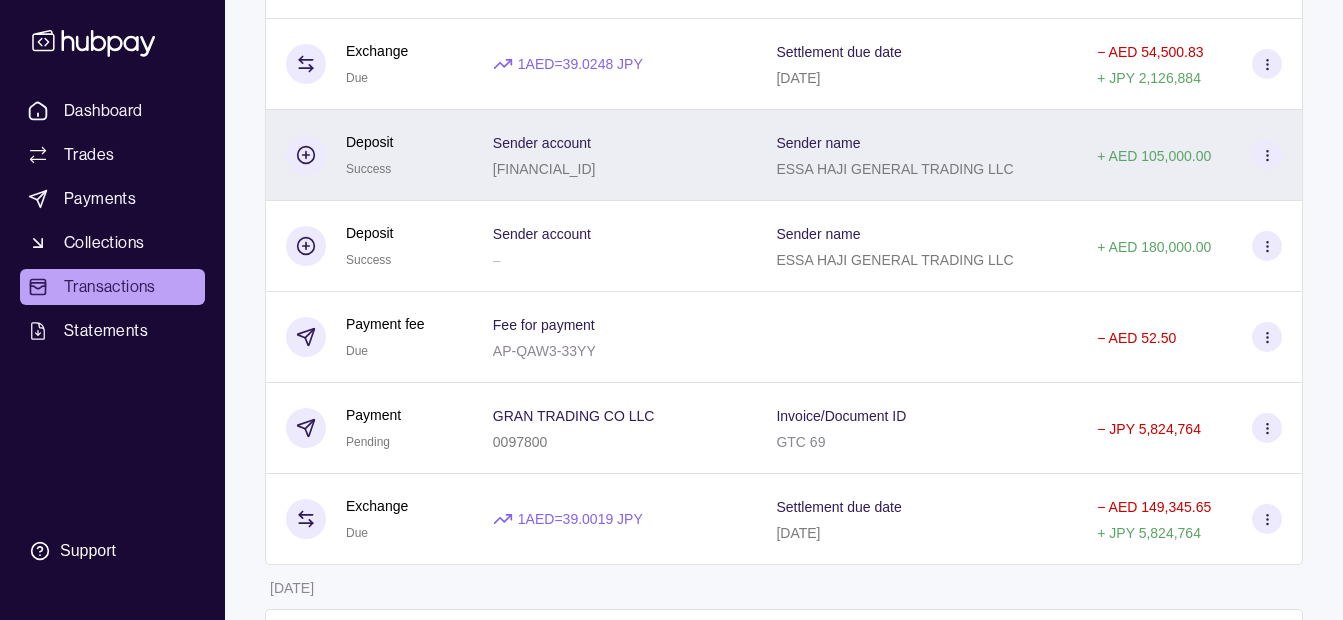 scroll, scrollTop: 939, scrollLeft: 0, axis: vertical 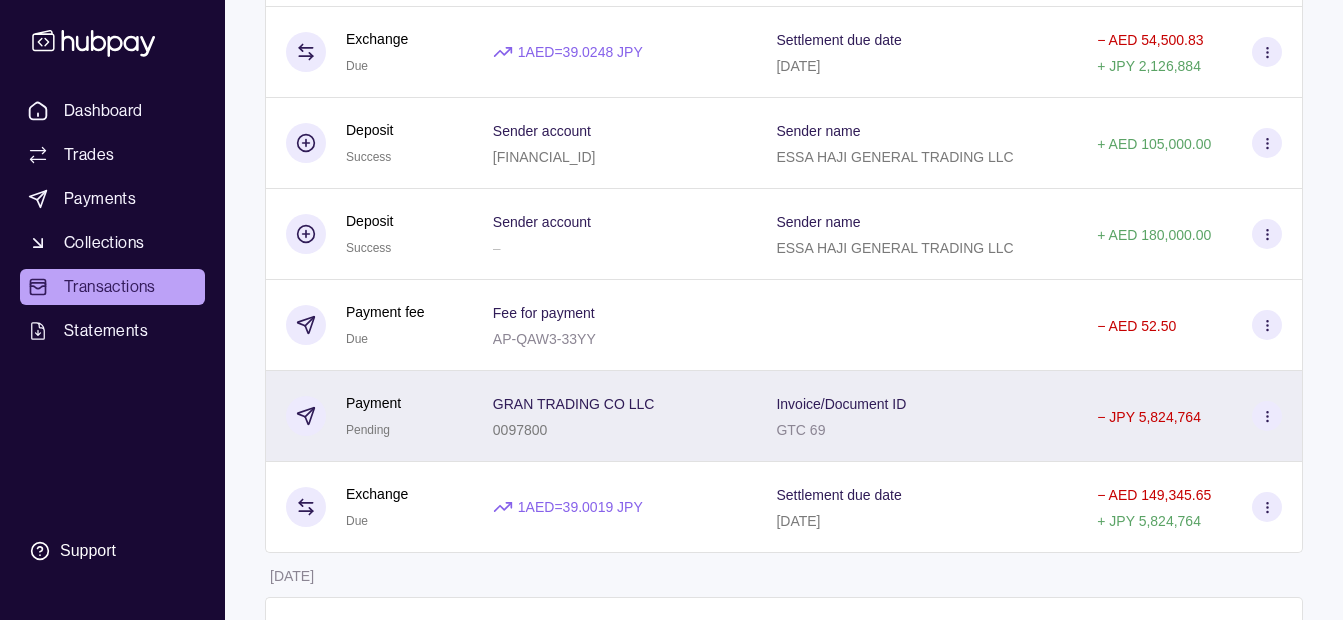 click on "GRAN TRADING CO LLC 0097800" at bounding box center (615, 416) 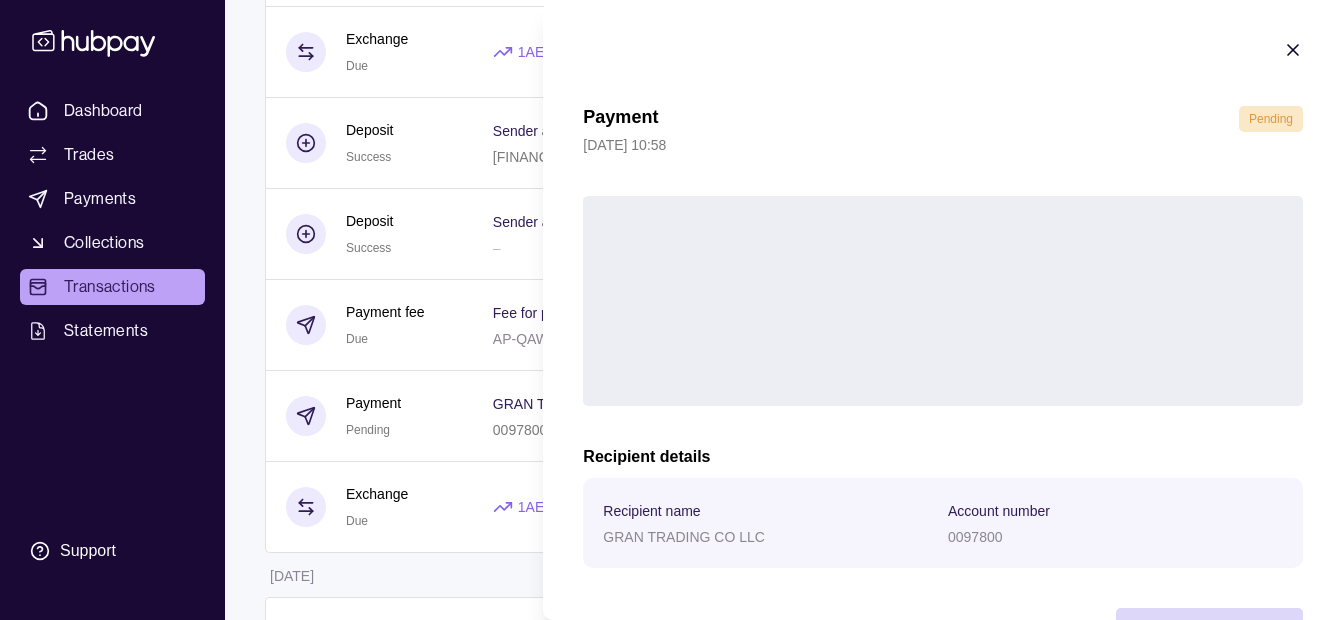 scroll, scrollTop: 73, scrollLeft: 0, axis: vertical 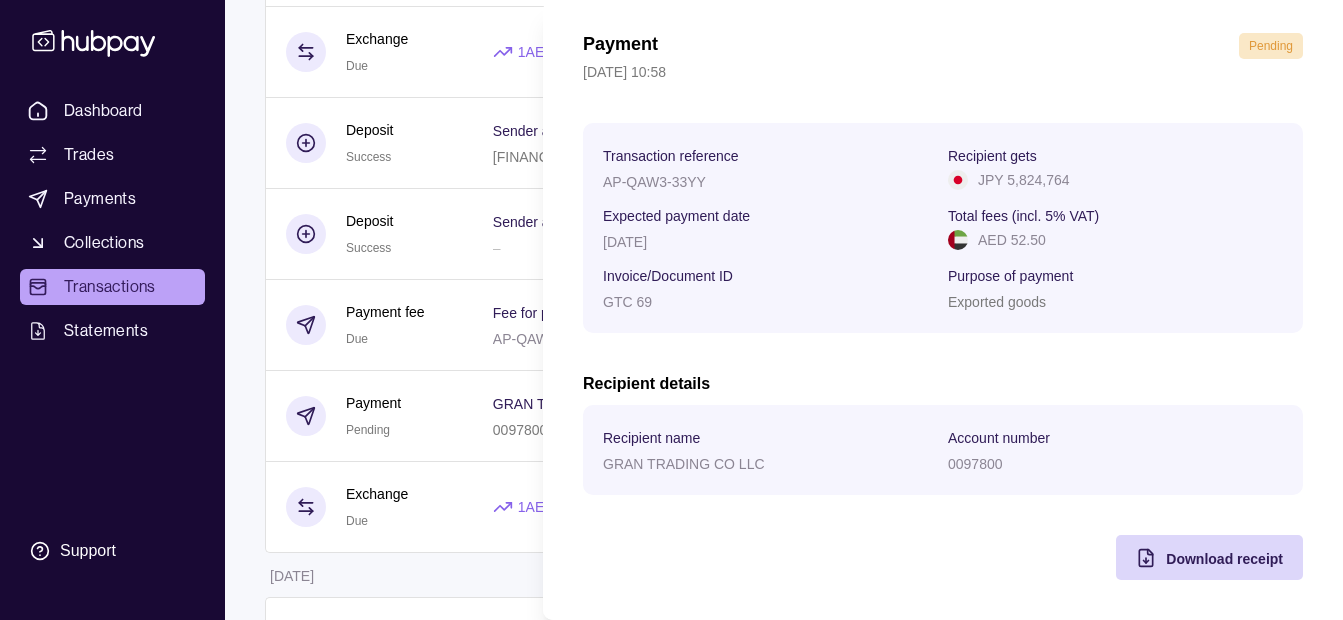 click on "Dashboard Trades Payments Collections Transactions Statements Support K Hello,  [PERSON_NAME] [PERSON_NAME]  [PERSON_NAME] GENERAL TRADING LLC Change account Account Terms and conditions Privacy policy Sign out Transactions More filters  ( 0  applied) Details Amount [DATE] Deposit Success Sender account [FINANCIAL_ID] Sender name ESSA HAJI GENERAL TRADING LLC +   AED 15,000.00 Payment fee Due Fee for payment AP-NSTX-WXMN −   AED 52.50 Payment Pending ABDALI TRADING CO LTD 4763407 Invoice/Document ID PDB 030725 −   JPY 3,874,456 Exchange Due 1  AED  =  39.011   JPY Settlement due date [DATE] −   AED 99,317.01 +   JPY 3,874,456 [DATE] Deposit Success Sender account [FINANCIAL_ID] Sender name ESSA HAJI GENERAL TRADING LLC +   AED 170,000.00 Payment fee Due Fee for payment AP-3BHN-D6W4 −   AED 52.50 Payment Pending UMAIR TRADING CO LTD 7583633 Invoice/Document ID UT15 −   JPY 2,126,884 Exchange Due 1  AED  =  39.0248   JPY Settlement due date [DATE] −   AED 54,500.83 +   +" at bounding box center [671, 2078] 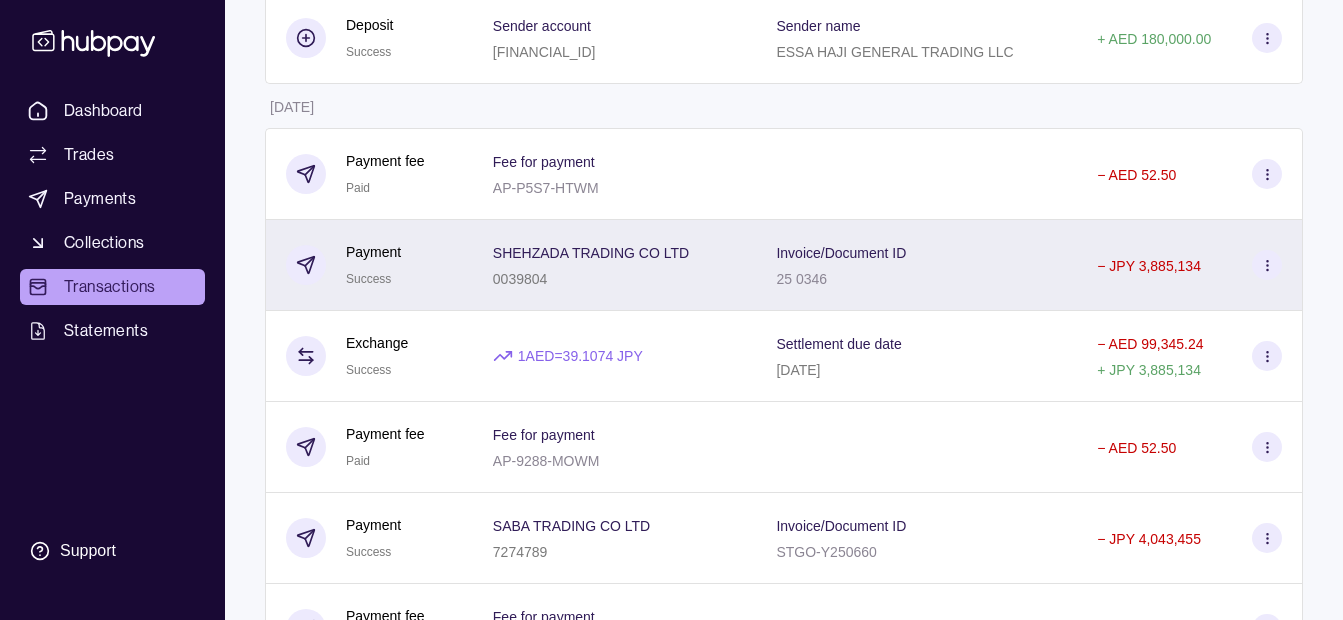 scroll, scrollTop: 1839, scrollLeft: 0, axis: vertical 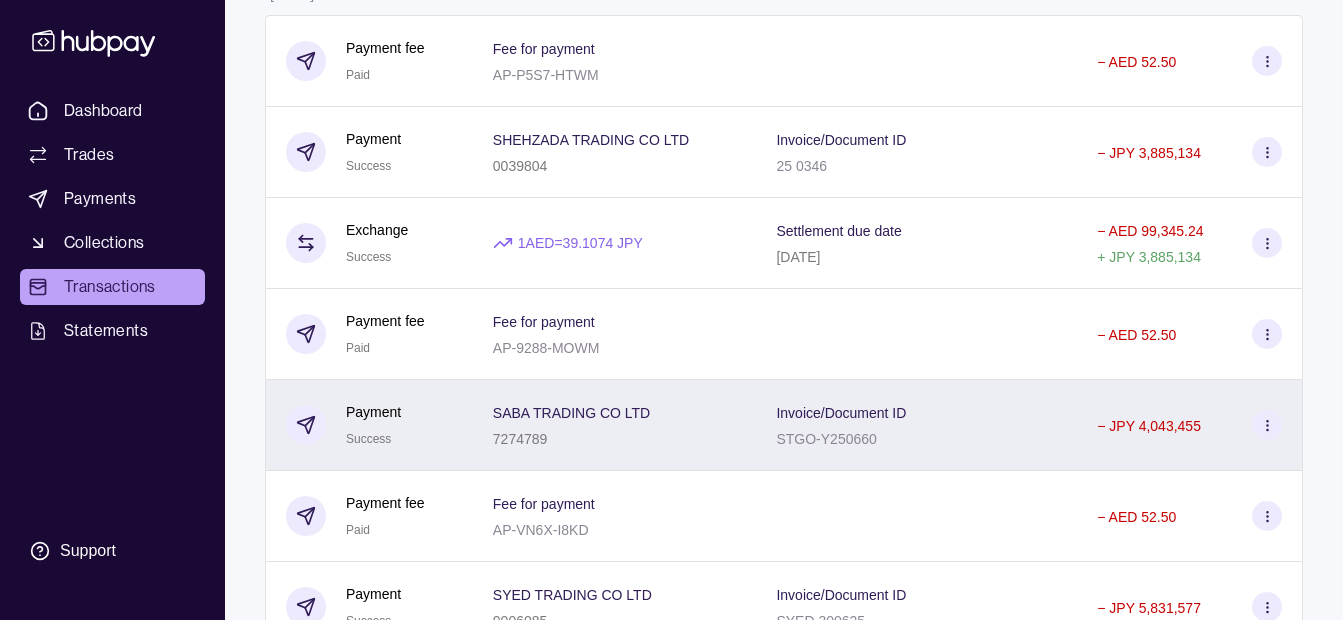 click on "SABA TRADING CO LTD" at bounding box center (571, 413) 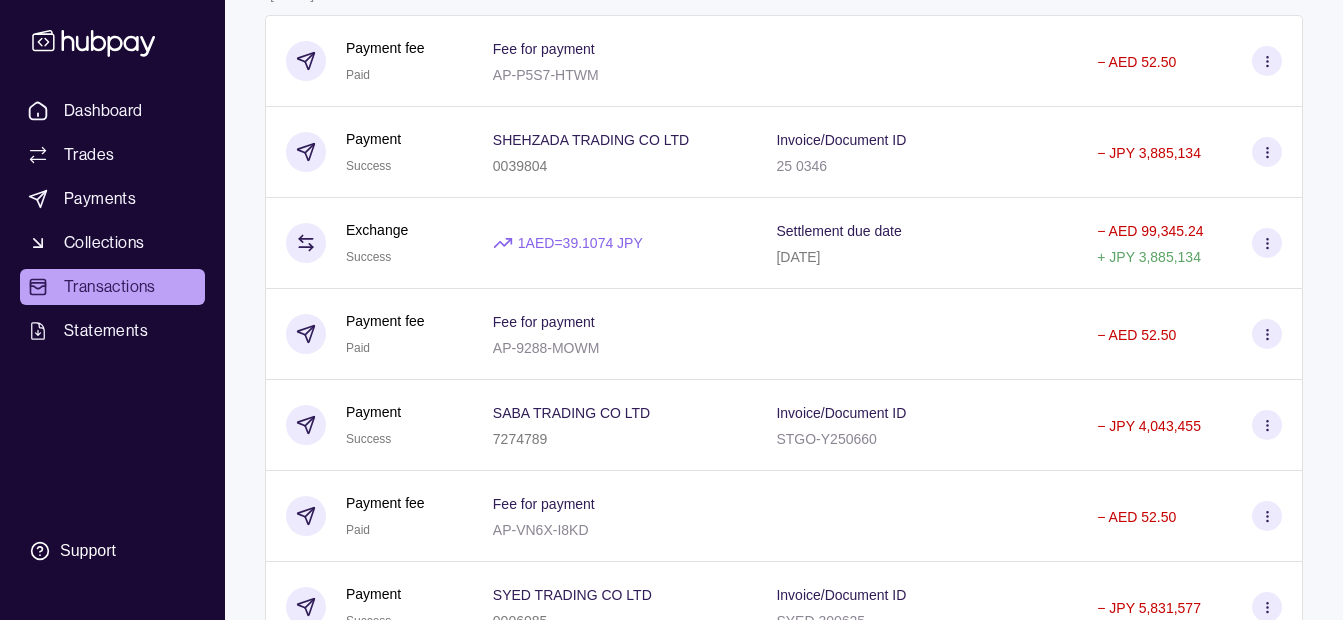 click on "Dashboard Trades Payments Collections Transactions Statements Support K Hello,  [PERSON_NAME] [PERSON_NAME]  [PERSON_NAME] GENERAL TRADING LLC Change account Account Terms and conditions Privacy policy Sign out Transactions More filters  ( 0  applied) Details Amount [DATE] Deposit Success Sender account [FINANCIAL_ID] Sender name ESSA HAJI GENERAL TRADING LLC +   AED 15,000.00 Payment fee Due Fee for payment AP-NSTX-WXMN −   AED 52.50 Payment Pending ABDALI TRADING CO LTD 4763407 Invoice/Document ID PDB 030725 −   JPY 3,874,456 Exchange Due 1  AED  =  39.011   JPY Settlement due date [DATE] −   AED 99,317.01 +   JPY 3,874,456 [DATE] Deposit Success Sender account [FINANCIAL_ID] Sender name ESSA HAJI GENERAL TRADING LLC +   AED 170,000.00 Payment fee Due Fee for payment AP-3BHN-D6W4 −   AED 52.50 Payment Pending UMAIR TRADING CO LTD 7583633 Invoice/Document ID UT15 −   JPY 2,126,884 Exchange Due 1  AED  =  39.0248   JPY Settlement due date [DATE] −   AED 54,500.83 +   +" at bounding box center [671, 1178] 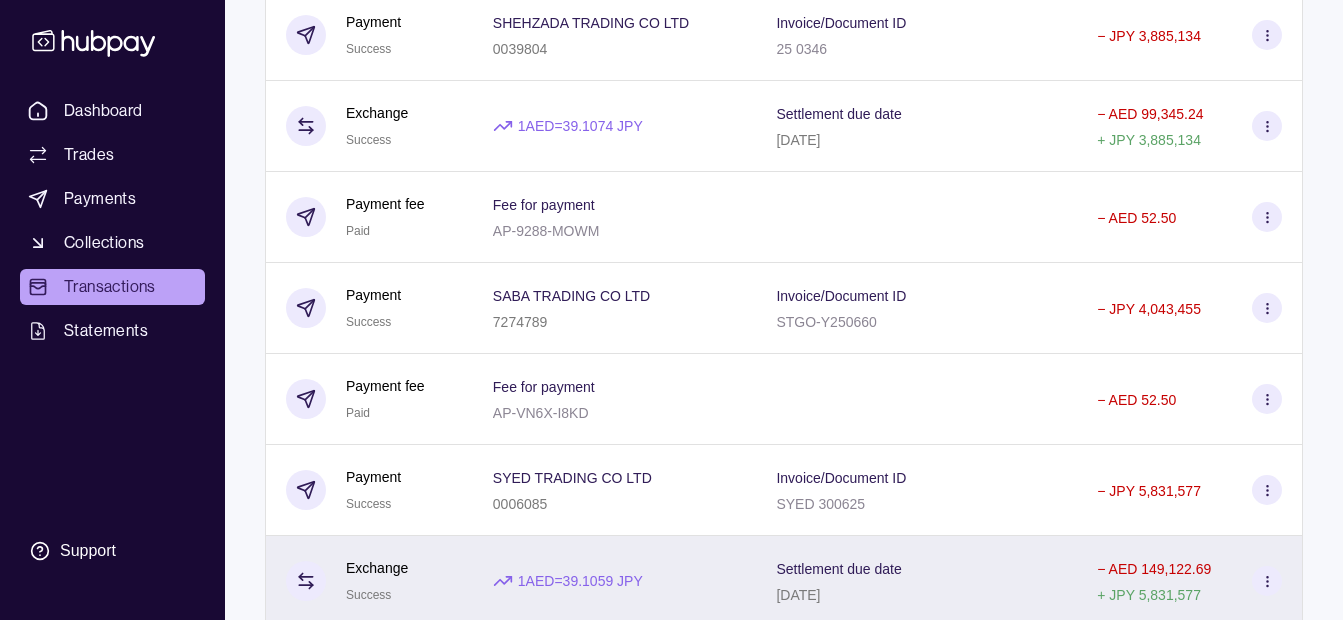 scroll, scrollTop: 2139, scrollLeft: 0, axis: vertical 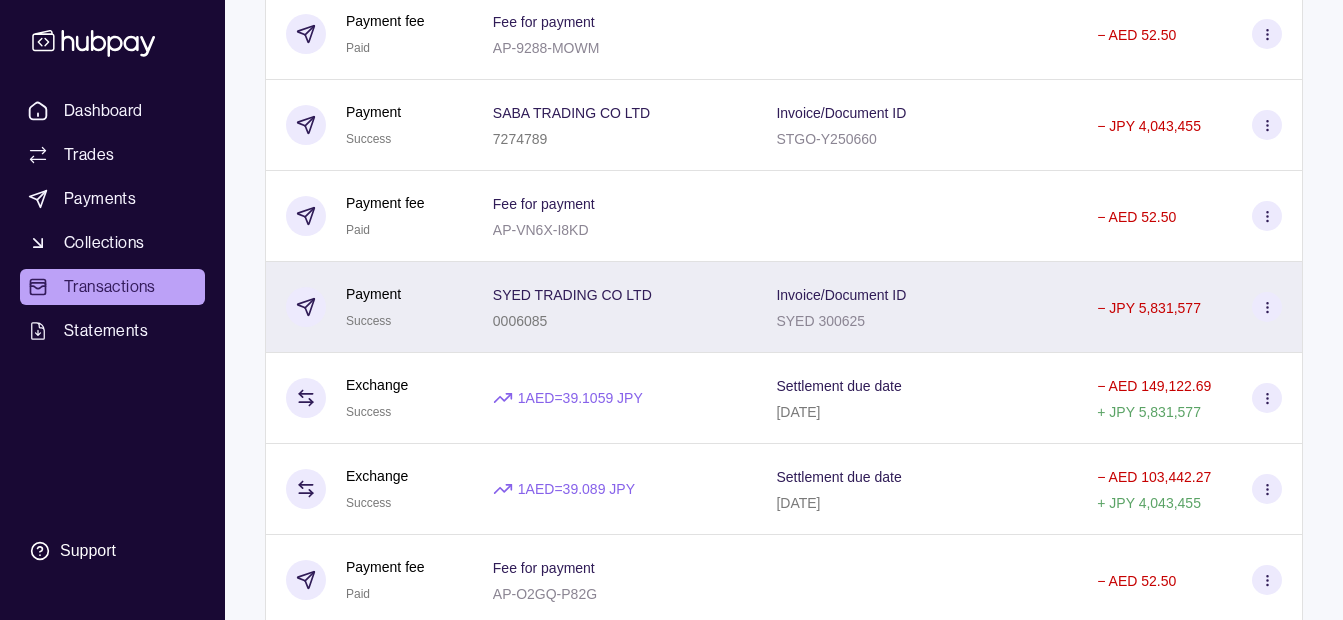 click on "SYED TRADING CO LTD 0006085" at bounding box center [615, 307] 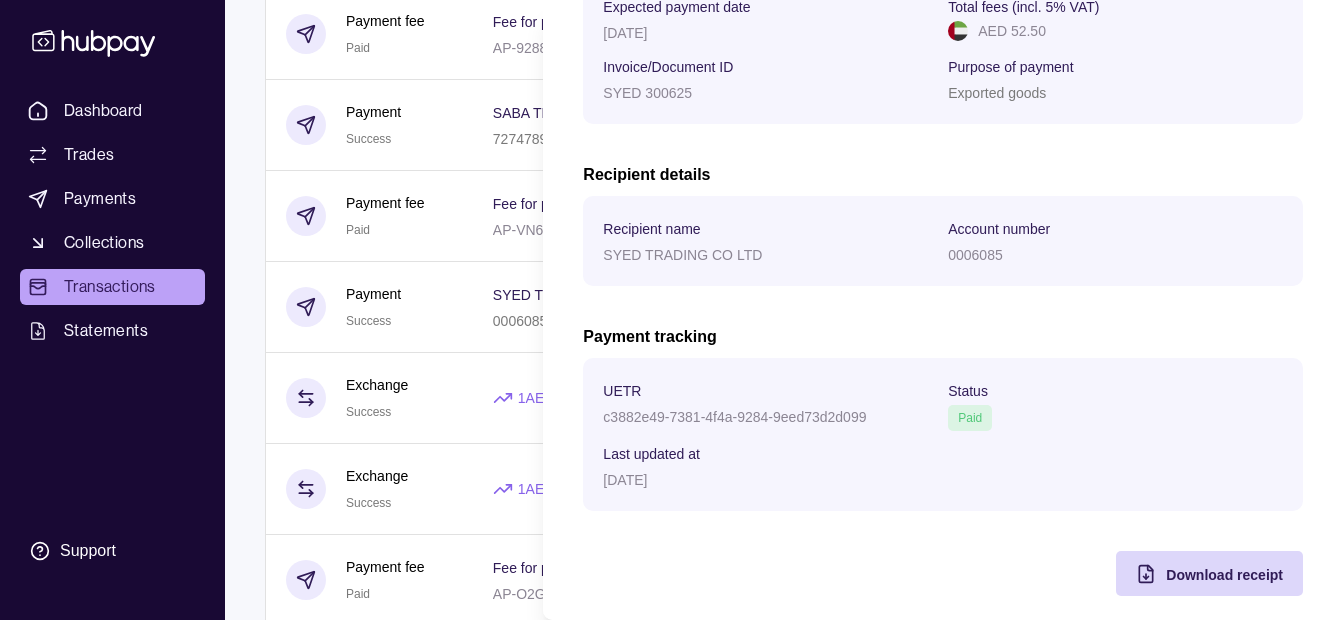 scroll, scrollTop: 425, scrollLeft: 0, axis: vertical 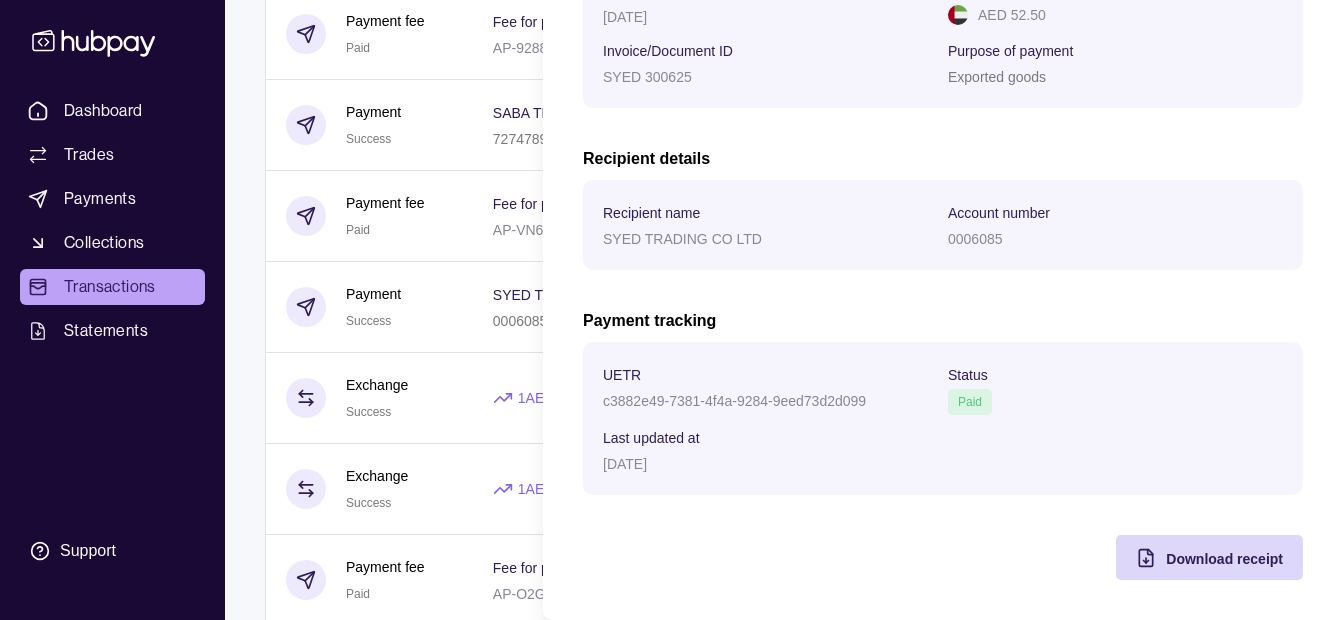 click on "Dashboard Trades Payments Collections Transactions Statements Support K Hello,  [PERSON_NAME] [PERSON_NAME]  [PERSON_NAME] GENERAL TRADING LLC Change account Account Terms and conditions Privacy policy Sign out Transactions More filters  ( 0  applied) Details Amount [DATE] Deposit Success Sender account [FINANCIAL_ID] Sender name ESSA HAJI GENERAL TRADING LLC +   AED 15,000.00 Payment fee Due Fee for payment AP-NSTX-WXMN −   AED 52.50 Payment Pending ABDALI TRADING CO LTD 4763407 Invoice/Document ID PDB 030725 −   JPY 3,874,456 Exchange Due 1  AED  =  39.011   JPY Settlement due date [DATE] −   AED 99,317.01 +   JPY 3,874,456 [DATE] Deposit Success Sender account [FINANCIAL_ID] Sender name ESSA HAJI GENERAL TRADING LLC +   AED 170,000.00 Payment fee Due Fee for payment AP-3BHN-D6W4 −   AED 52.50 Payment Pending UMAIR TRADING CO LTD 7583633 Invoice/Document ID UT15 −   JPY 2,126,884 Exchange Due 1  AED  =  39.0248   JPY Settlement due date [DATE] −   AED 54,500.83 +   +" at bounding box center [671, 878] 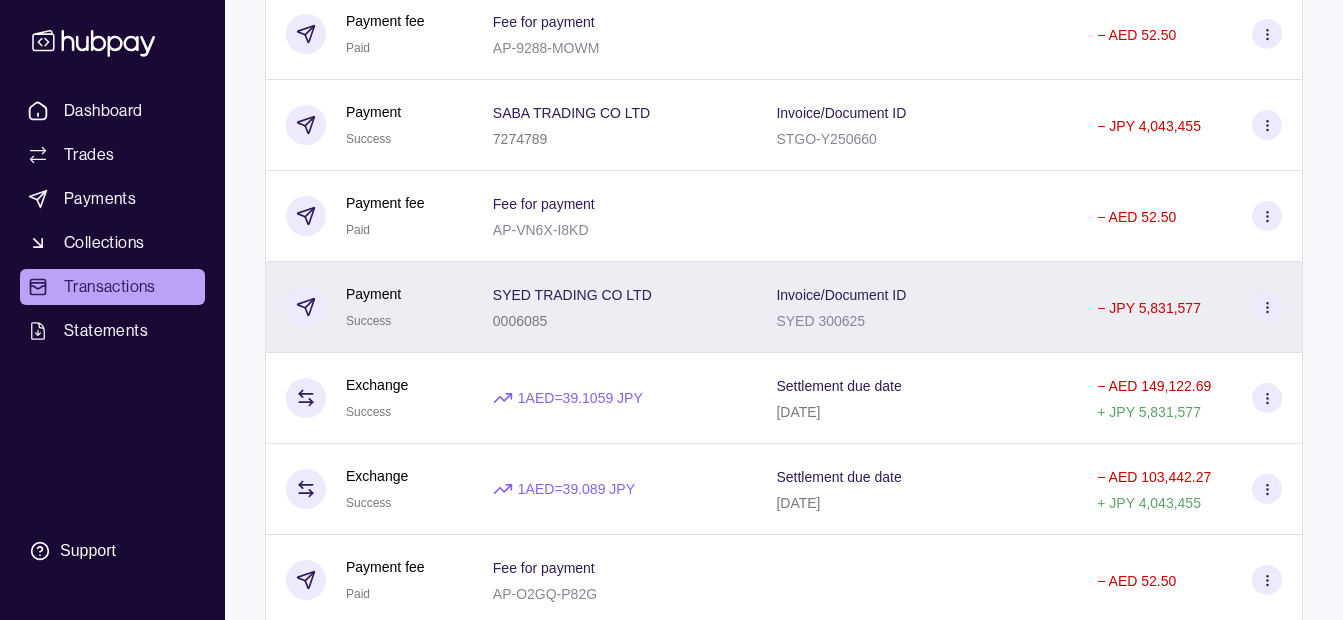 click on "SYED TRADING CO LTD 0006085" at bounding box center (615, 307) 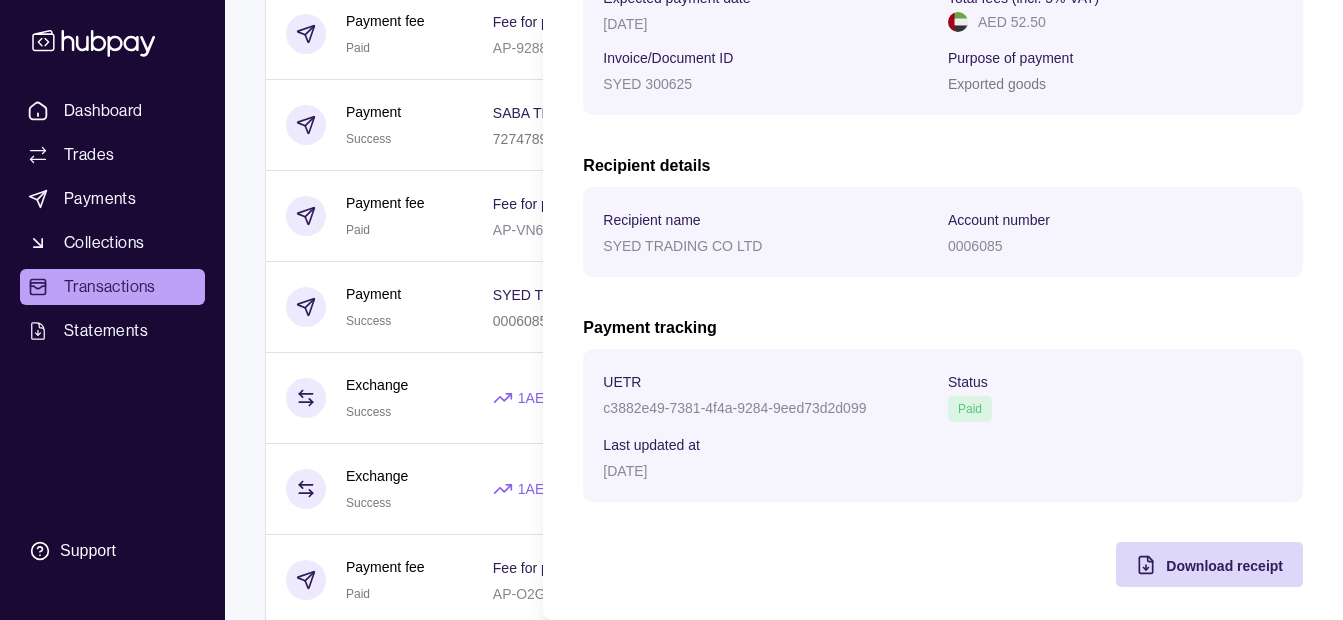 scroll, scrollTop: 425, scrollLeft: 0, axis: vertical 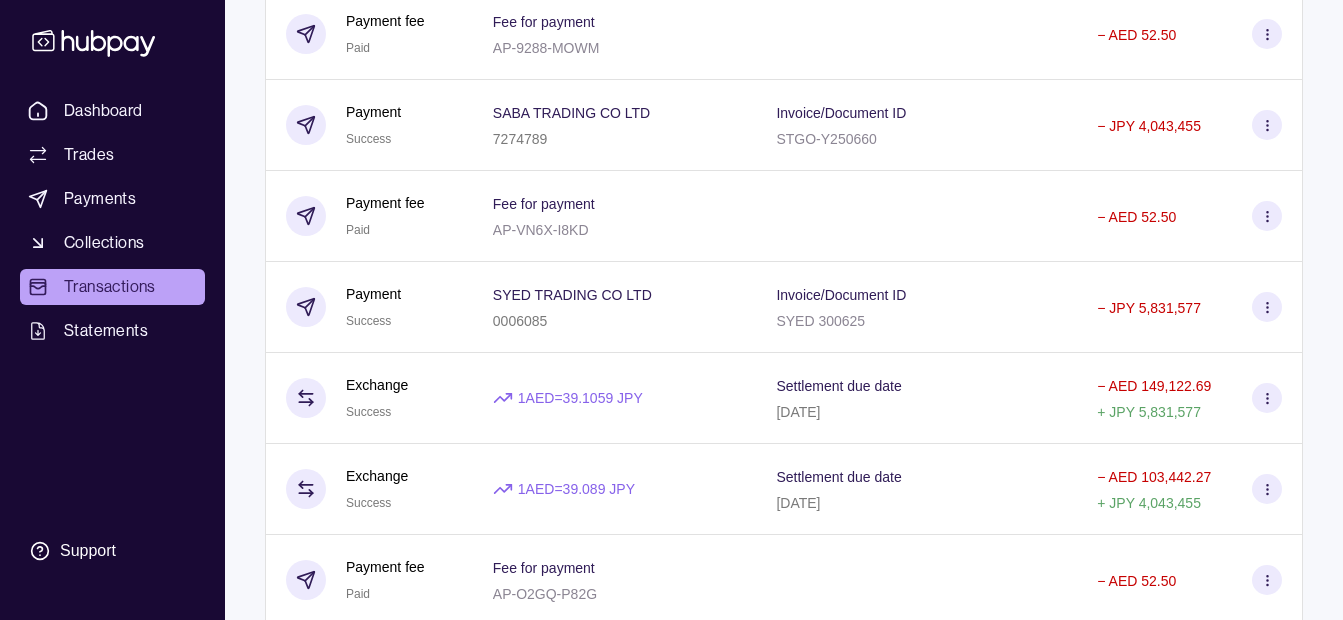 click on "Dashboard Trades Payments Collections Transactions Statements Support K Hello,  [PERSON_NAME] [PERSON_NAME]  [PERSON_NAME] GENERAL TRADING LLC Change account Account Terms and conditions Privacy policy Sign out Transactions More filters  ( 0  applied) Details Amount [DATE] Deposit Success Sender account [FINANCIAL_ID] Sender name ESSA HAJI GENERAL TRADING LLC +   AED 15,000.00 Payment fee Due Fee for payment AP-NSTX-WXMN −   AED 52.50 Payment Pending ABDALI TRADING CO LTD 4763407 Invoice/Document ID PDB 030725 −   JPY 3,874,456 Exchange Due 1  AED  =  39.011   JPY Settlement due date [DATE] −   AED 99,317.01 +   JPY 3,874,456 [DATE] Deposit Success Sender account [FINANCIAL_ID] Sender name ESSA HAJI GENERAL TRADING LLC +   AED 170,000.00 Payment fee Due Fee for payment AP-3BHN-D6W4 −   AED 52.50 Payment Pending UMAIR TRADING CO LTD 7583633 Invoice/Document ID UT15 −   JPY 2,126,884 Exchange Due 1  AED  =  39.0248   JPY Settlement due date [DATE] −   AED 54,500.83 +   +" at bounding box center [671, 878] 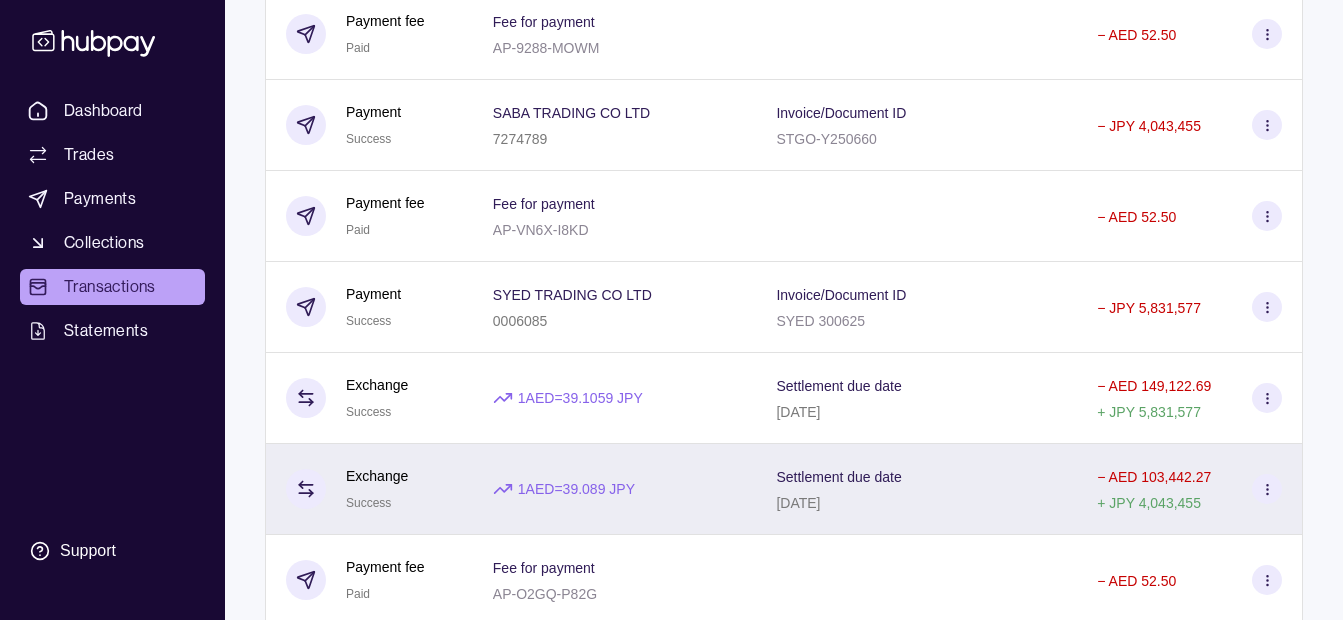 click on "1  AED  =  39.089   JPY" at bounding box center (576, 489) 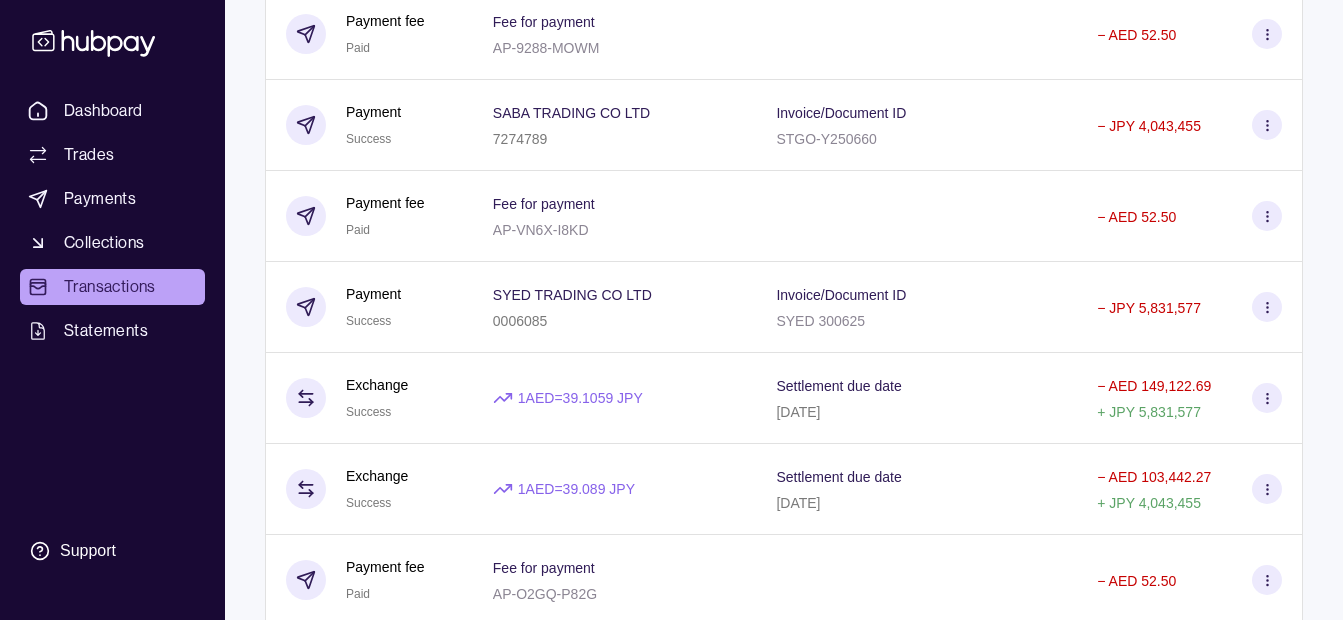 click on "Dashboard Trades Payments Collections Transactions Statements Support K Hello,  [PERSON_NAME] [PERSON_NAME]  [PERSON_NAME] GENERAL TRADING LLC Change account Account Terms and conditions Privacy policy Sign out Transactions More filters  ( 0  applied) Details Amount [DATE] Deposit Success Sender account [FINANCIAL_ID] Sender name ESSA HAJI GENERAL TRADING LLC +   AED 15,000.00 Payment fee Due Fee for payment AP-NSTX-WXMN −   AED 52.50 Payment Pending ABDALI TRADING CO LTD 4763407 Invoice/Document ID PDB 030725 −   JPY 3,874,456 Exchange Due 1  AED  =  39.011   JPY Settlement due date [DATE] −   AED 99,317.01 +   JPY 3,874,456 [DATE] Deposit Success Sender account [FINANCIAL_ID] Sender name ESSA HAJI GENERAL TRADING LLC +   AED 170,000.00 Payment fee Due Fee for payment AP-3BHN-D6W4 −   AED 52.50 Payment Pending UMAIR TRADING CO LTD 7583633 Invoice/Document ID UT15 −   JPY 2,126,884 Exchange Due 1  AED  =  39.0248   JPY Settlement due date [DATE] −   AED 54,500.83 +   +" at bounding box center (671, 878) 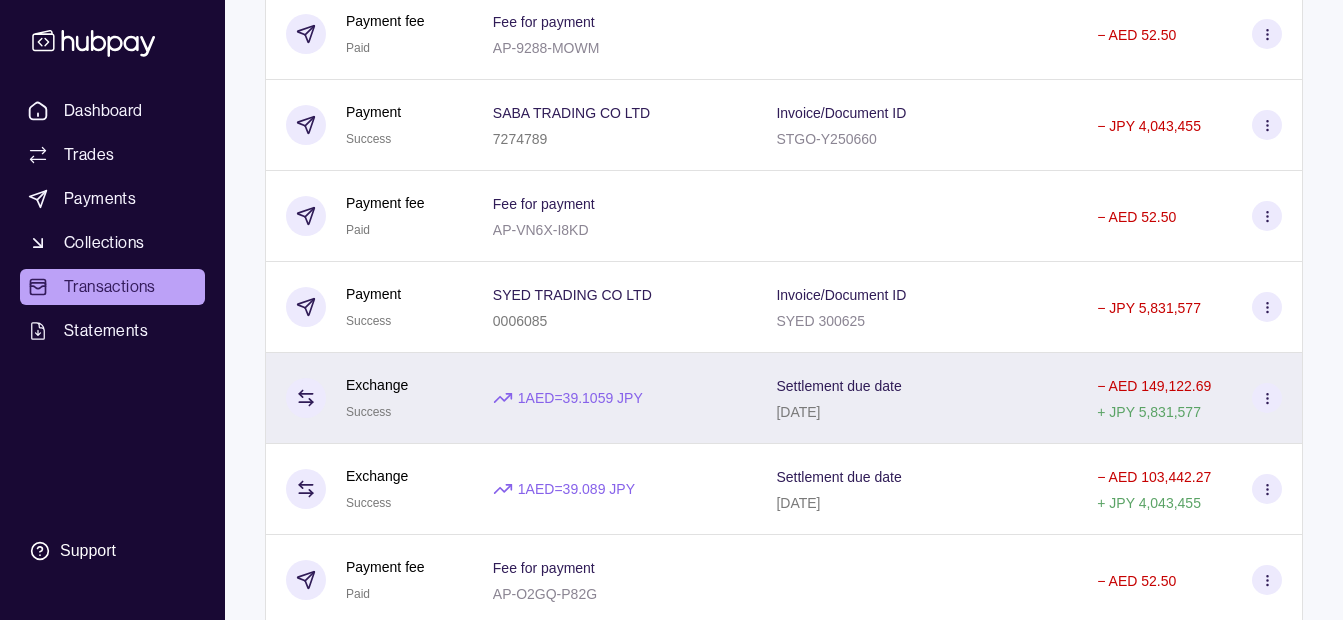 click on "1  AED  =  39.1059   JPY" at bounding box center [615, 398] 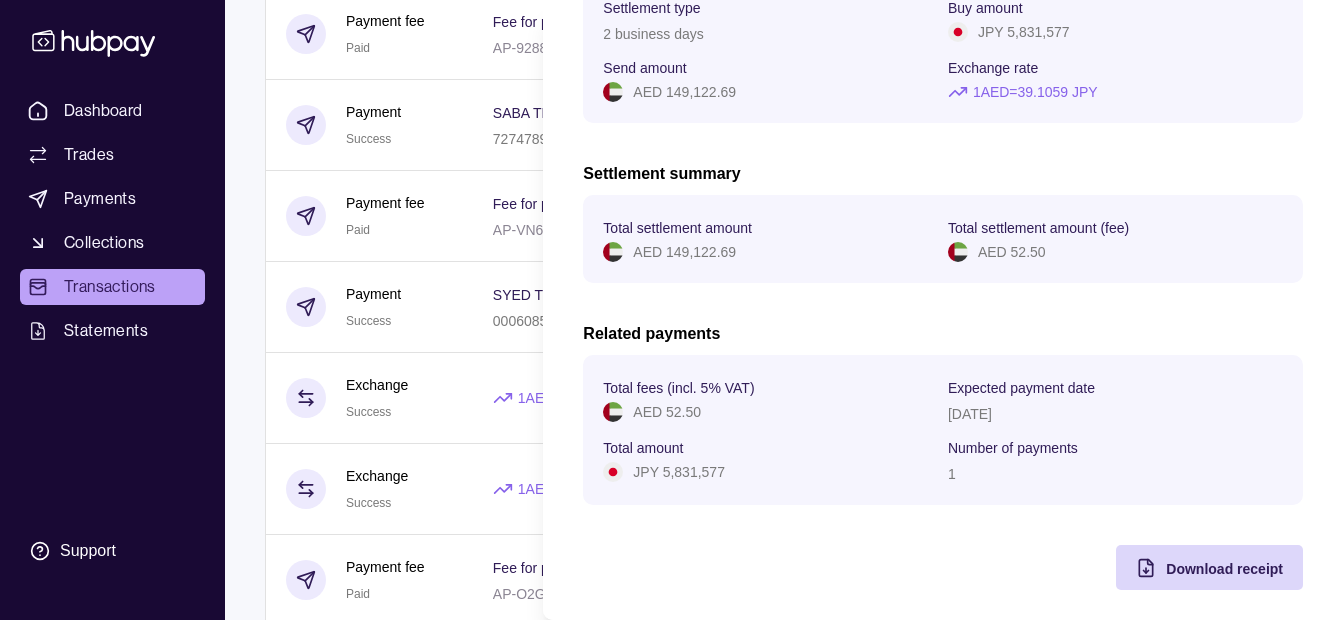scroll, scrollTop: 291, scrollLeft: 0, axis: vertical 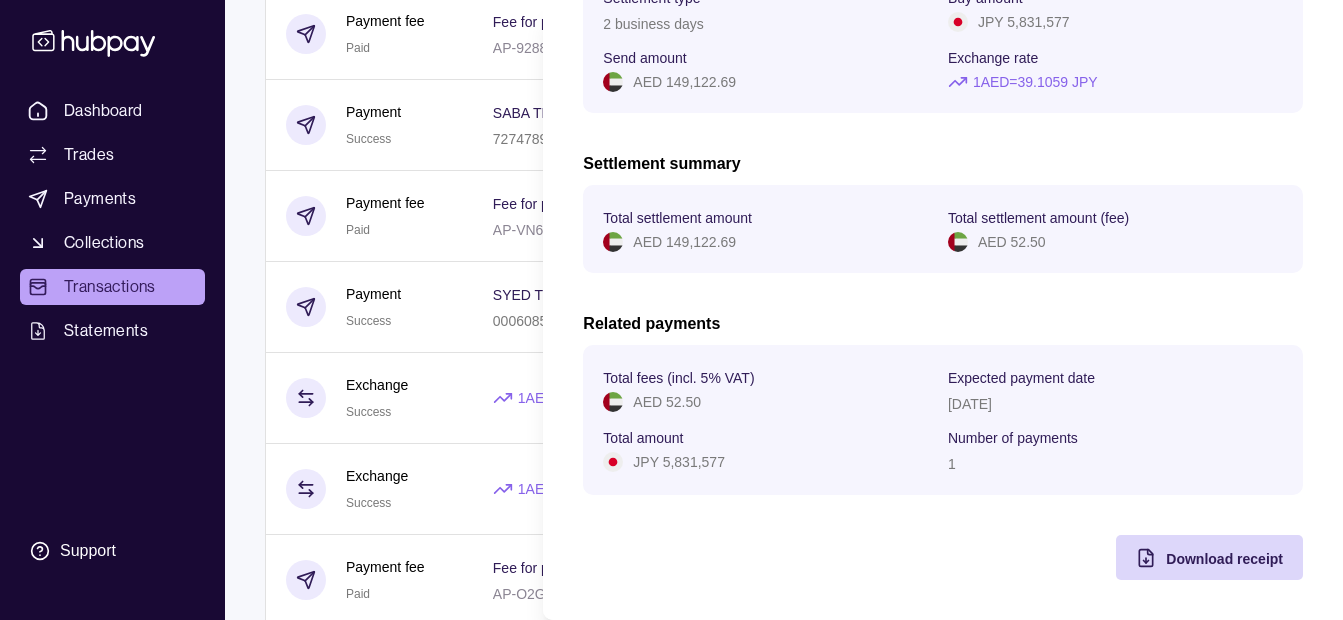 click on "Dashboard Trades Payments Collections Transactions Statements Support K Hello,  [PERSON_NAME] [PERSON_NAME]  [PERSON_NAME] GENERAL TRADING LLC Change account Account Terms and conditions Privacy policy Sign out Transactions More filters  ( 0  applied) Details Amount [DATE] Deposit Success Sender account [FINANCIAL_ID] Sender name ESSA HAJI GENERAL TRADING LLC +   AED 15,000.00 Payment fee Due Fee for payment AP-NSTX-WXMN −   AED 52.50 Payment Pending ABDALI TRADING CO LTD 4763407 Invoice/Document ID PDB 030725 −   JPY 3,874,456 Exchange Due 1  AED  =  39.011   JPY Settlement due date [DATE] −   AED 99,317.01 +   JPY 3,874,456 [DATE] Deposit Success Sender account [FINANCIAL_ID] Sender name ESSA HAJI GENERAL TRADING LLC +   AED 170,000.00 Payment fee Due Fee for payment AP-3BHN-D6W4 −   AED 52.50 Payment Pending UMAIR TRADING CO LTD 7583633 Invoice/Document ID UT15 −   JPY 2,126,884 Exchange Due 1  AED  =  39.0248   JPY Settlement due date [DATE] −   AED 54,500.83 +   +" at bounding box center (671, 878) 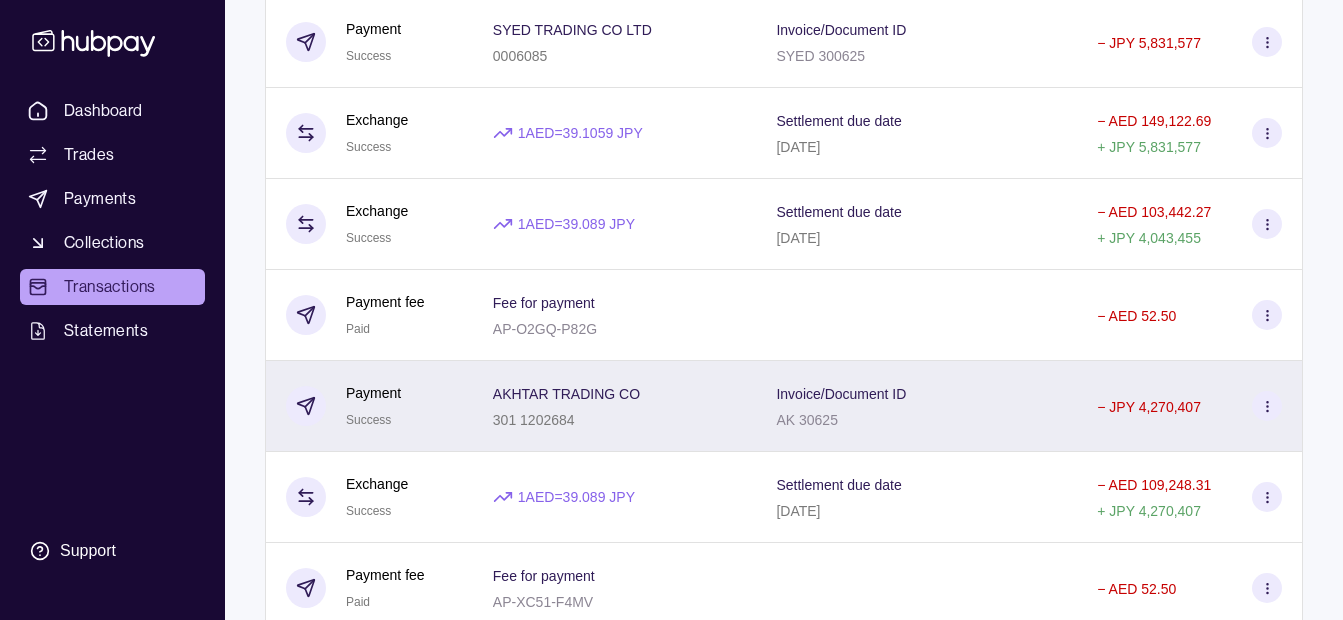 scroll, scrollTop: 2439, scrollLeft: 0, axis: vertical 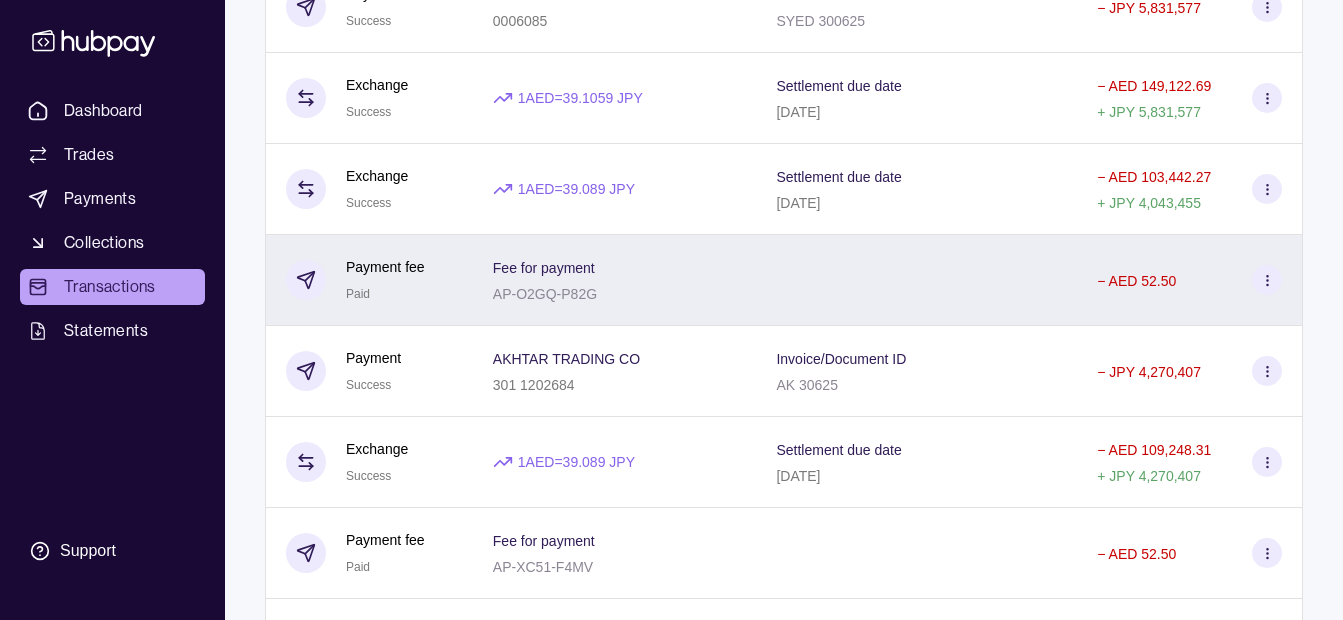 click 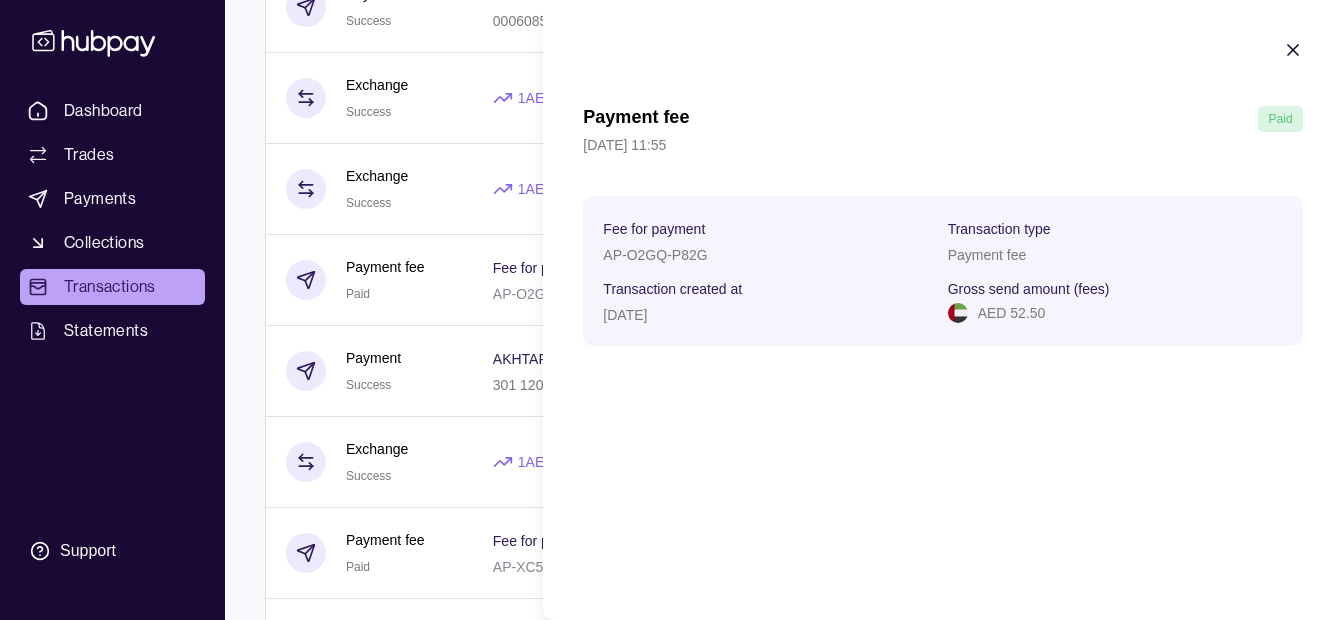click on "Dashboard Trades Payments Collections Transactions Statements Support K Hello,  [PERSON_NAME] [PERSON_NAME]  [PERSON_NAME] GENERAL TRADING LLC Change account Account Terms and conditions Privacy policy Sign out Transactions More filters  ( 0  applied) Details Amount [DATE] Deposit Success Sender account [FINANCIAL_ID] Sender name ESSA HAJI GENERAL TRADING LLC +   AED 15,000.00 Payment fee Due Fee for payment AP-NSTX-WXMN −   AED 52.50 Payment Pending ABDALI TRADING CO LTD 4763407 Invoice/Document ID PDB 030725 −   JPY 3,874,456 Exchange Due 1  AED  =  39.011   JPY Settlement due date [DATE] −   AED 99,317.01 +   JPY 3,874,456 [DATE] Deposit Success Sender account [FINANCIAL_ID] Sender name ESSA HAJI GENERAL TRADING LLC +   AED 170,000.00 Payment fee Due Fee for payment AP-3BHN-D6W4 −   AED 52.50 Payment Pending UMAIR TRADING CO LTD 7583633 Invoice/Document ID UT15 −   JPY 2,126,884 Exchange Due 1  AED  =  39.0248   JPY Settlement due date [DATE] −   AED 54,500.83 +   +" at bounding box center [671, 578] 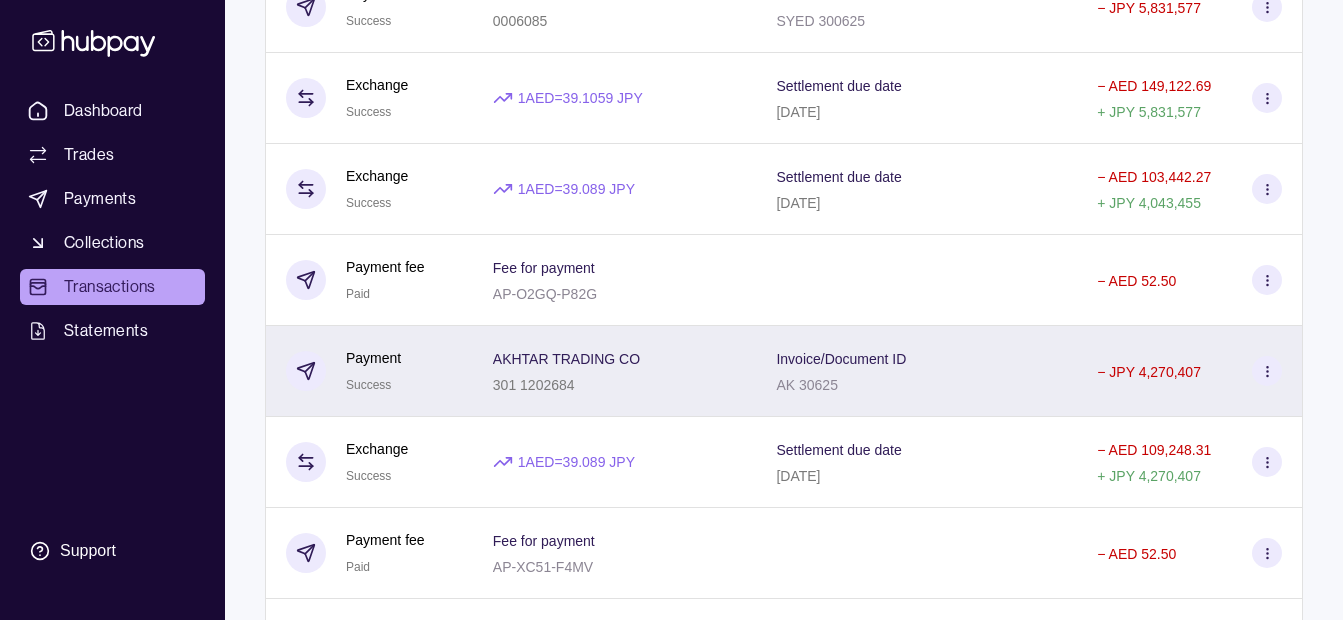 click on "AKHTAR TRADING CO 301 1202684" at bounding box center (615, 371) 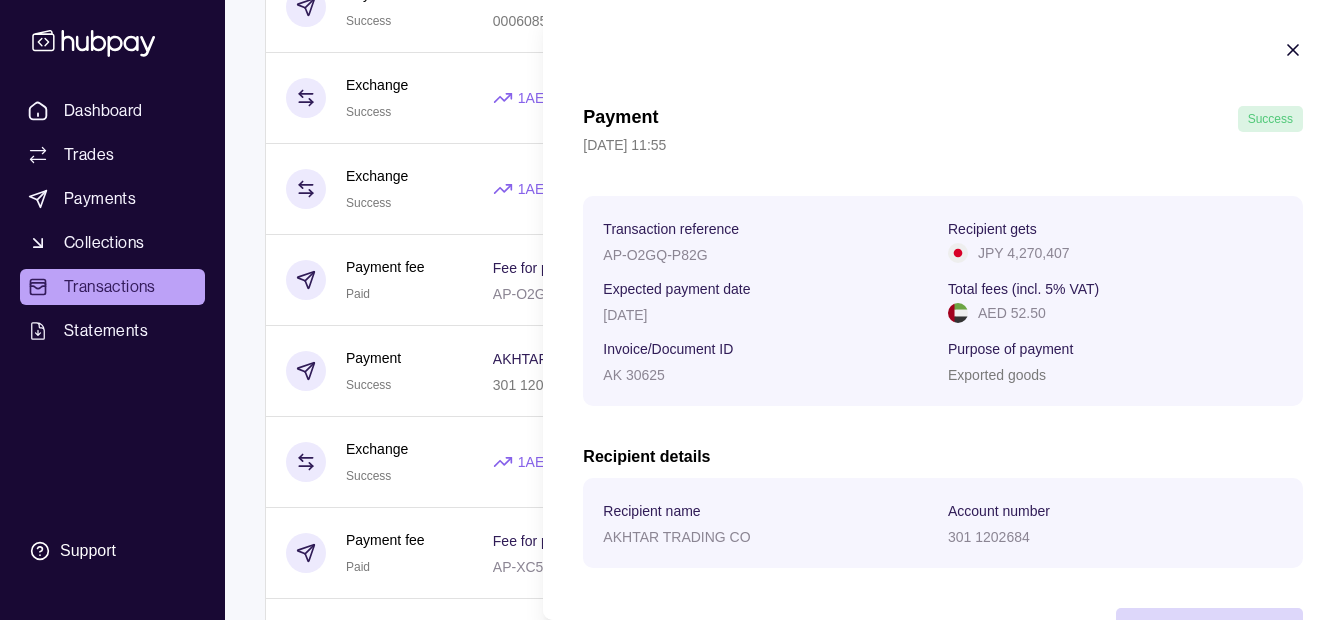 scroll, scrollTop: 73, scrollLeft: 0, axis: vertical 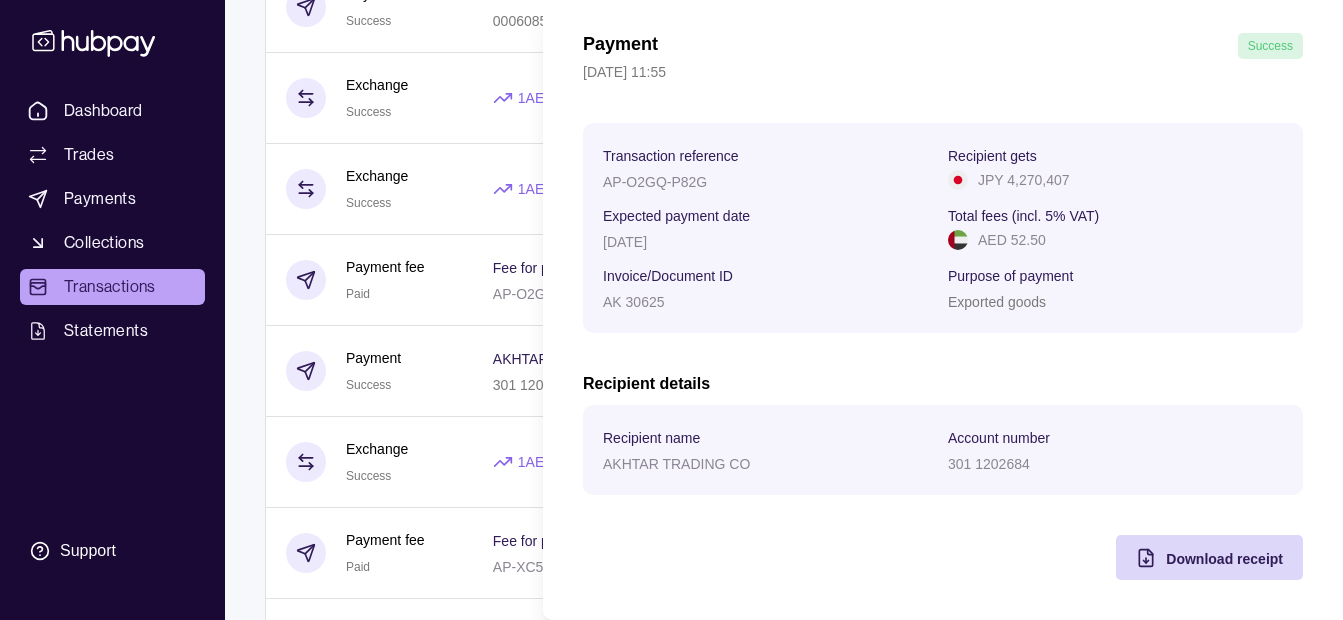 click on "Dashboard Trades Payments Collections Transactions Statements Support K Hello,  [PERSON_NAME] [PERSON_NAME]  [PERSON_NAME] GENERAL TRADING LLC Change account Account Terms and conditions Privacy policy Sign out Transactions More filters  ( 0  applied) Details Amount [DATE] Deposit Success Sender account [FINANCIAL_ID] Sender name ESSA HAJI GENERAL TRADING LLC +   AED 15,000.00 Payment fee Due Fee for payment AP-NSTX-WXMN −   AED 52.50 Payment Pending ABDALI TRADING CO LTD 4763407 Invoice/Document ID PDB 030725 −   JPY 3,874,456 Exchange Due 1  AED  =  39.011   JPY Settlement due date [DATE] −   AED 99,317.01 +   JPY 3,874,456 [DATE] Deposit Success Sender account [FINANCIAL_ID] Sender name ESSA HAJI GENERAL TRADING LLC +   AED 170,000.00 Payment fee Due Fee for payment AP-3BHN-D6W4 −   AED 52.50 Payment Pending UMAIR TRADING CO LTD 7583633 Invoice/Document ID UT15 −   JPY 2,126,884 Exchange Due 1  AED  =  39.0248   JPY Settlement due date [DATE] −   AED 54,500.83 +   +" at bounding box center [671, 578] 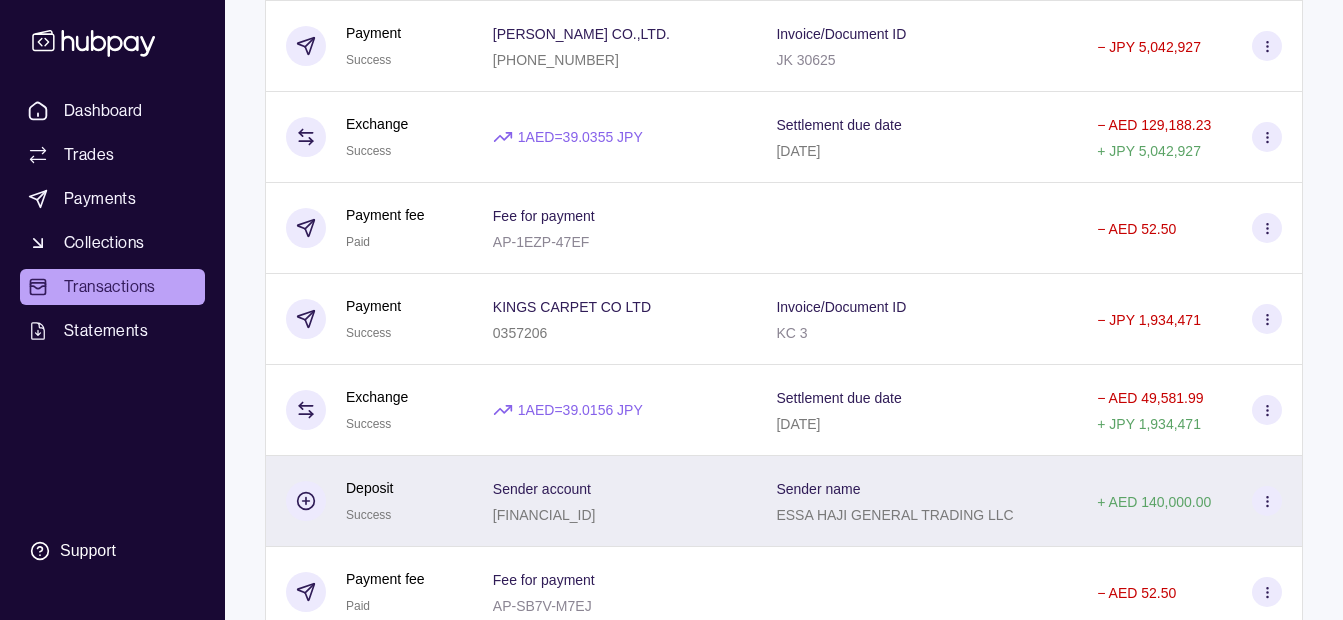 scroll, scrollTop: 3039, scrollLeft: 0, axis: vertical 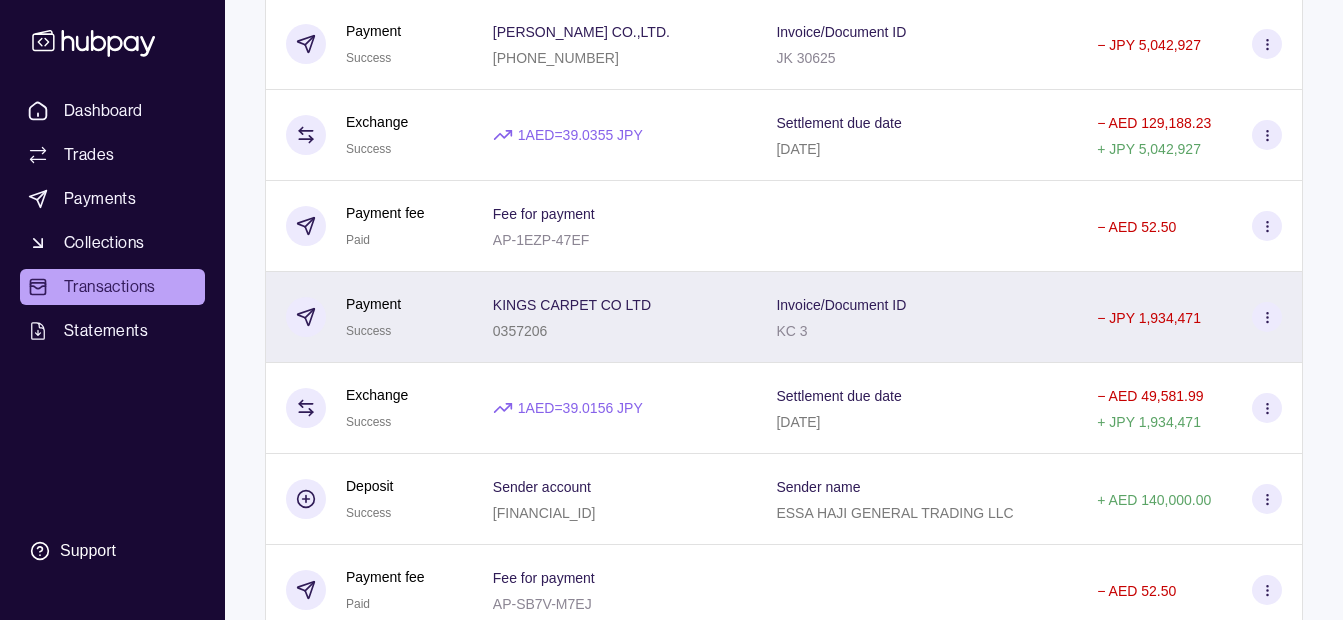 click on "KINGS CARPET CO LTD 0357206" at bounding box center (615, 317) 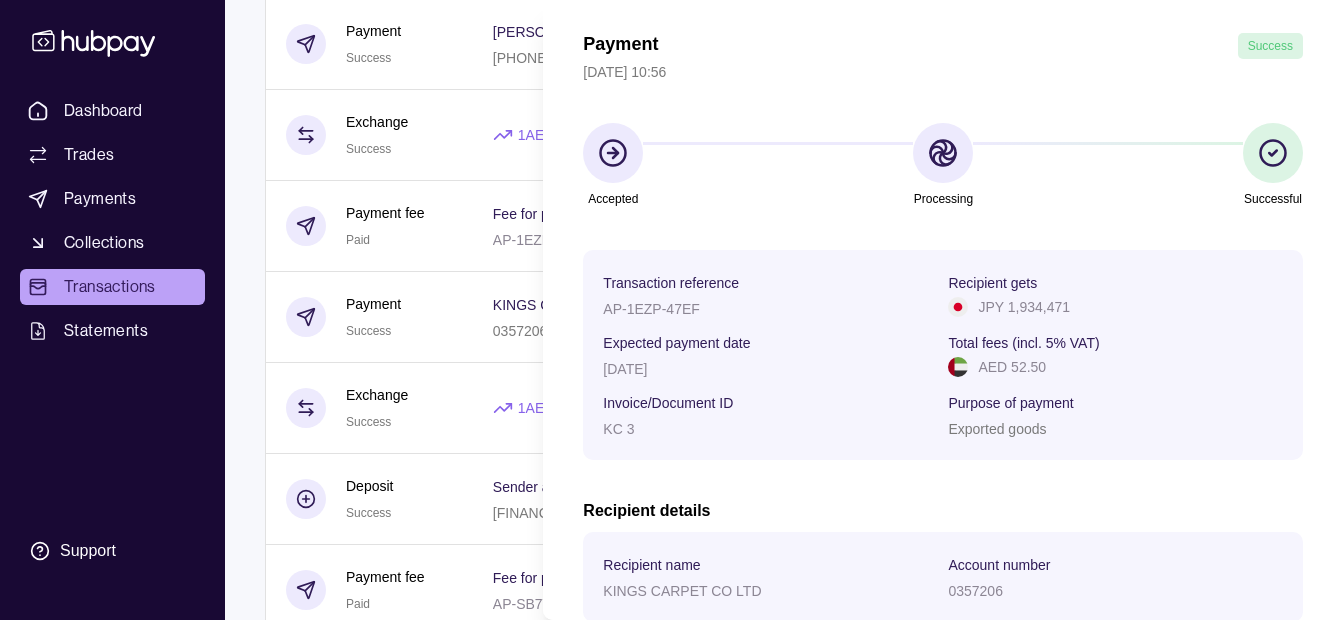 scroll, scrollTop: 425, scrollLeft: 0, axis: vertical 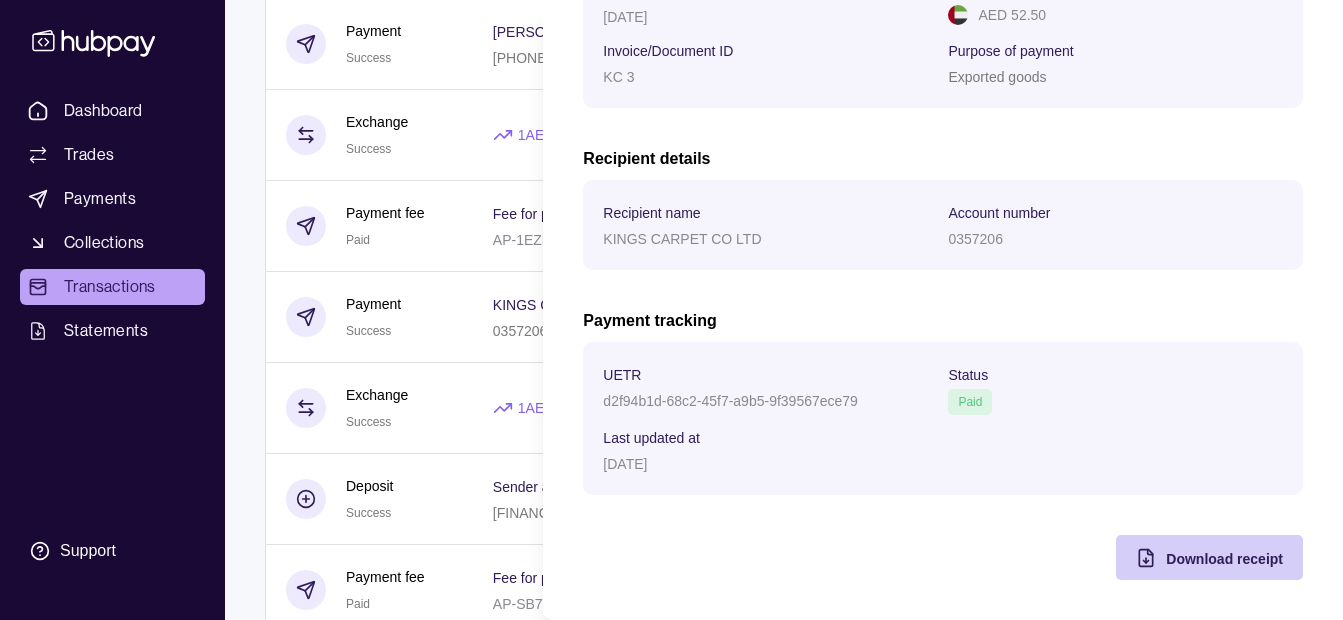 click on "Download receipt" at bounding box center (1224, 559) 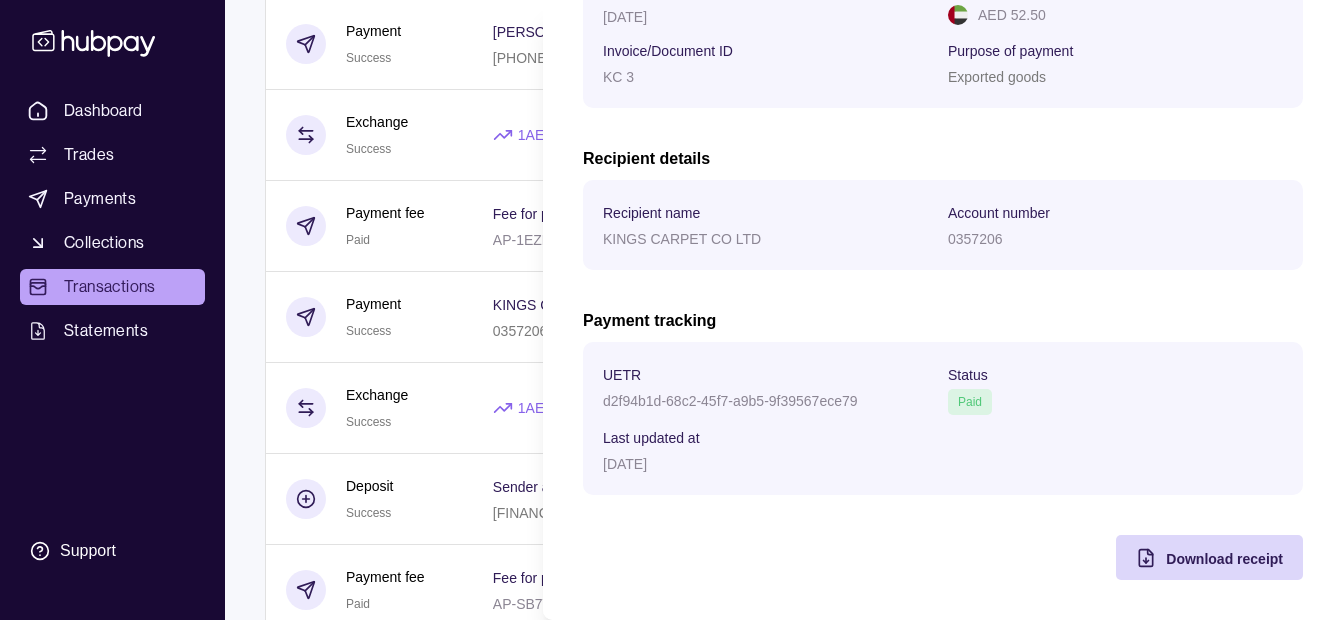 click on "Dashboard Trades Payments Collections Transactions Statements Support K Hello,  [PERSON_NAME] [PERSON_NAME]  [PERSON_NAME] GENERAL TRADING LLC Change account Account Terms and conditions Privacy policy Sign out Transactions More filters  ( 0  applied) Details Amount [DATE] Deposit Success Sender account [FINANCIAL_ID] Sender name ESSA HAJI GENERAL TRADING LLC +   AED 15,000.00 Payment fee Due Fee for payment AP-NSTX-WXMN −   AED 52.50 Payment Pending ABDALI TRADING CO LTD 4763407 Invoice/Document ID PDB 030725 −   JPY 3,874,456 Exchange Due 1  AED  =  39.011   JPY Settlement due date [DATE] −   AED 99,317.01 +   JPY 3,874,456 [DATE] Deposit Success Sender account [FINANCIAL_ID] Sender name ESSA HAJI GENERAL TRADING LLC +   AED 170,000.00 Payment fee Due Fee for payment AP-3BHN-D6W4 −   AED 52.50 Payment Pending UMAIR TRADING CO LTD 7583633 Invoice/Document ID UT15 −   JPY 2,126,884 Exchange Due 1  AED  =  39.0248   JPY Settlement due date [DATE] −   AED 54,500.83 +   +" at bounding box center (671, -22) 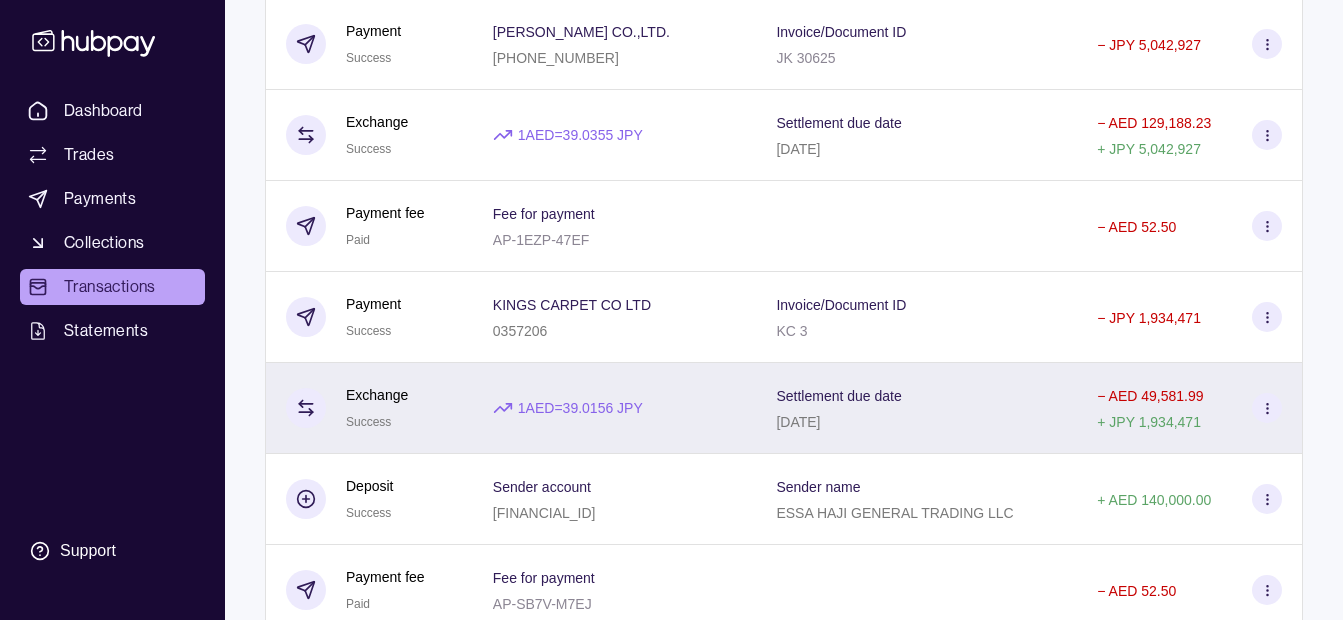 click on "1  AED  =  39.0156   JPY" at bounding box center (615, 408) 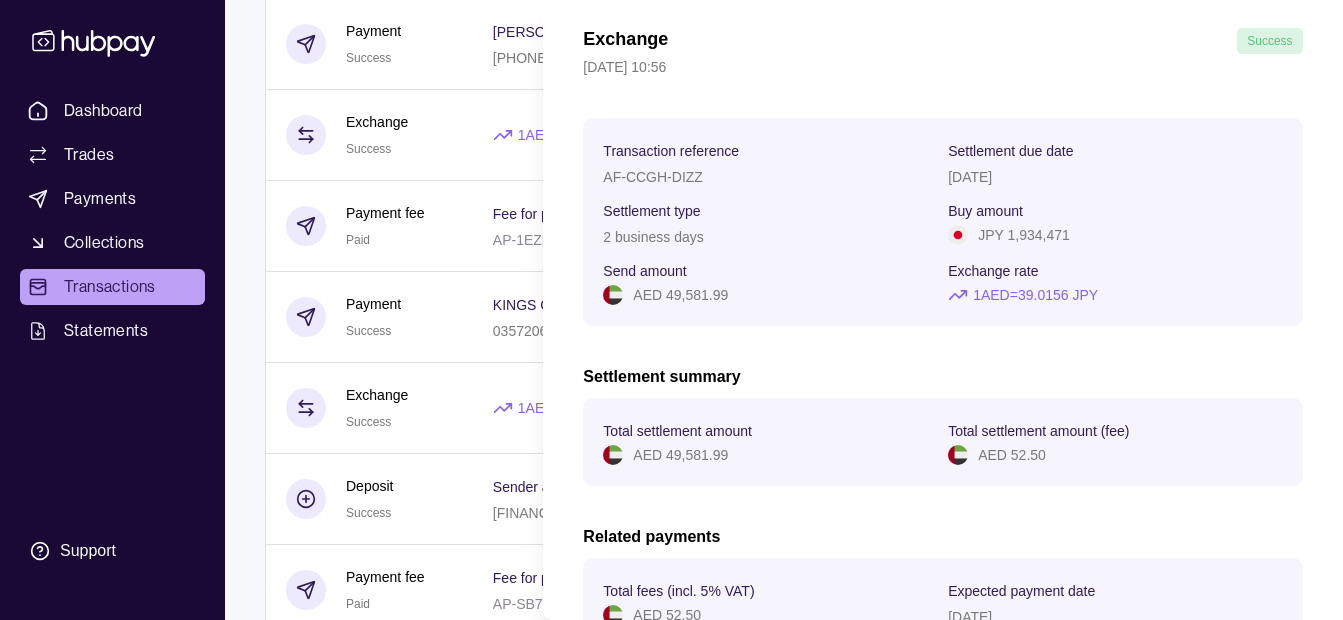scroll, scrollTop: 291, scrollLeft: 0, axis: vertical 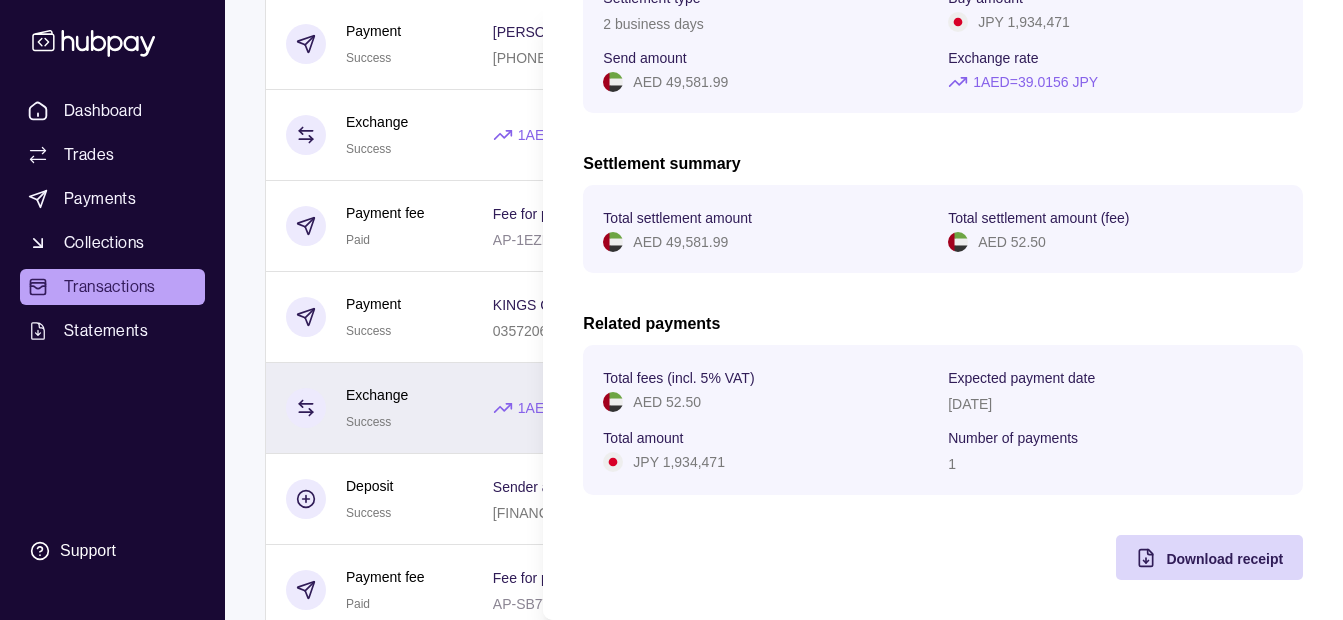 click on "Dashboard Trades Payments Collections Transactions Statements Support K Hello,  [PERSON_NAME] [PERSON_NAME]  [PERSON_NAME] GENERAL TRADING LLC Change account Account Terms and conditions Privacy policy Sign out Transactions More filters  ( 0  applied) Details Amount [DATE] Deposit Success Sender account [FINANCIAL_ID] Sender name ESSA HAJI GENERAL TRADING LLC +   AED 15,000.00 Payment fee Due Fee for payment AP-NSTX-WXMN −   AED 52.50 Payment Pending ABDALI TRADING CO LTD 4763407 Invoice/Document ID PDB 030725 −   JPY 3,874,456 Exchange Due 1  AED  =  39.011   JPY Settlement due date [DATE] −   AED 99,317.01 +   JPY 3,874,456 [DATE] Deposit Success Sender account [FINANCIAL_ID] Sender name ESSA HAJI GENERAL TRADING LLC +   AED 170,000.00 Payment fee Due Fee for payment AP-3BHN-D6W4 −   AED 52.50 Payment Pending UMAIR TRADING CO LTD 7583633 Invoice/Document ID UT15 −   JPY 2,126,884 Exchange Due 1  AED  =  39.0248   JPY Settlement due date [DATE] −   AED 54,500.83 +   +" at bounding box center (671, -22) 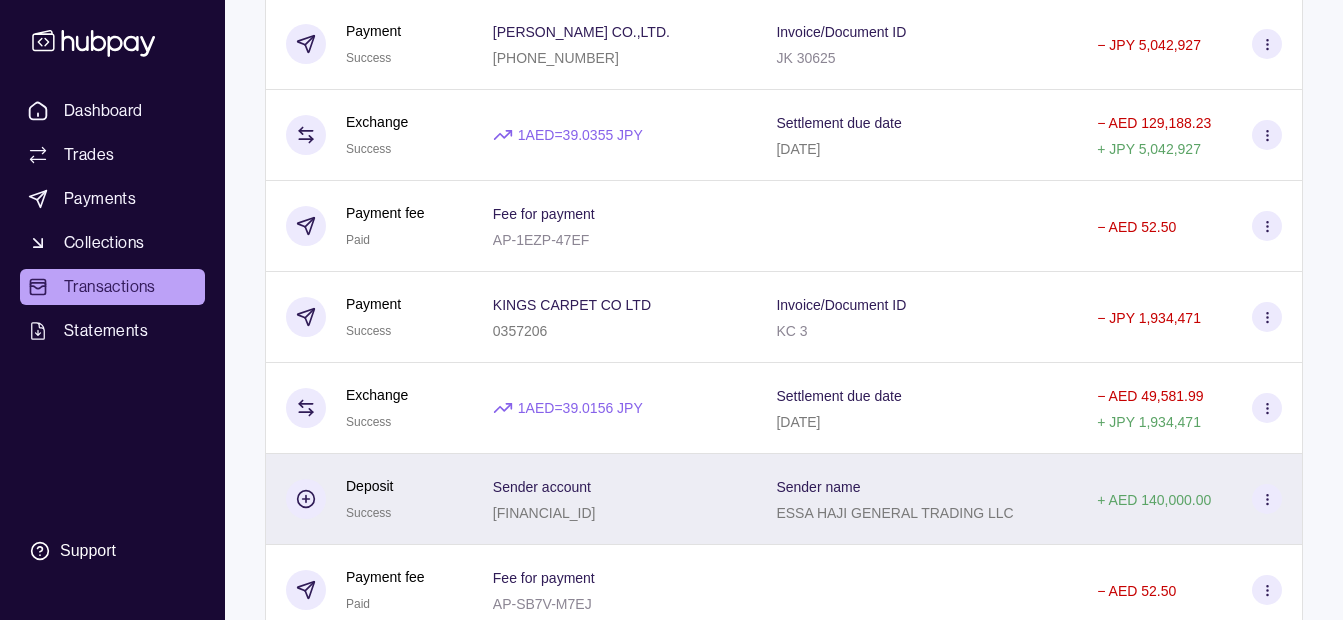 click on "Sender account" at bounding box center [544, 486] 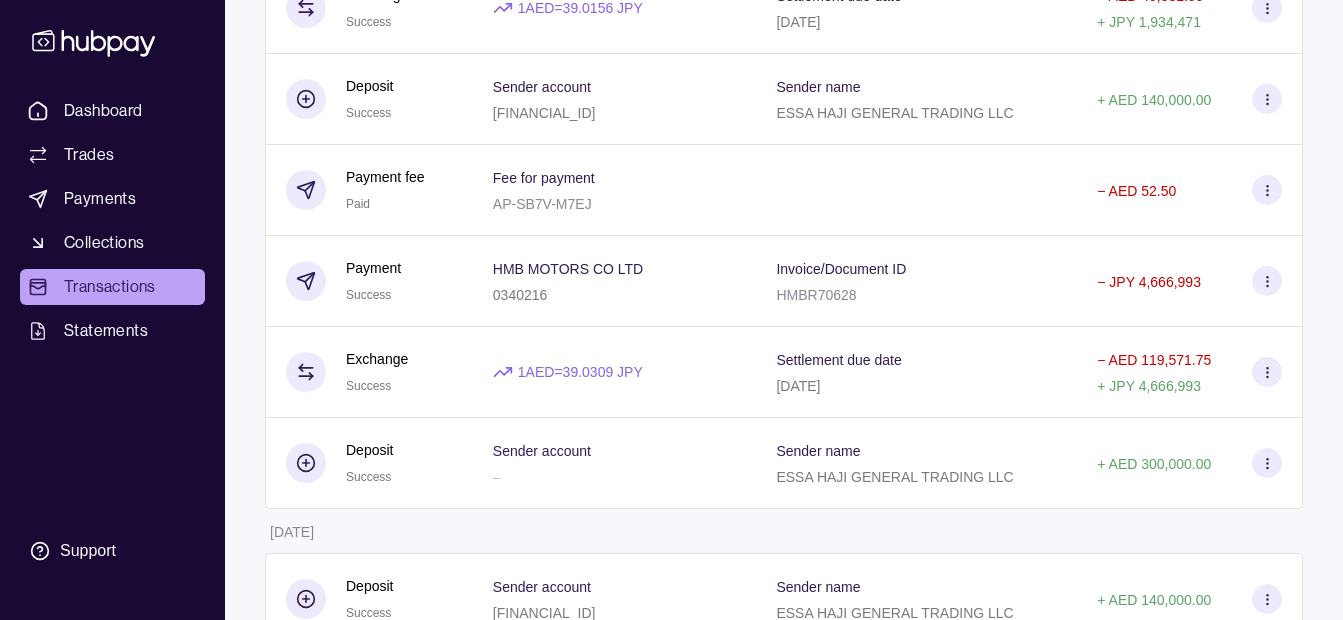 click on "Dashboard Trades Payments Collections Transactions Statements Support K Hello,  [PERSON_NAME] [PERSON_NAME]  [PERSON_NAME] GENERAL TRADING LLC Change account Account Terms and conditions Privacy policy Sign out Transactions More filters  ( 0  applied) Details Amount [DATE] Deposit Success Sender account [FINANCIAL_ID] Sender name ESSA HAJI GENERAL TRADING LLC +   AED 15,000.00 Payment fee Due Fee for payment AP-NSTX-WXMN −   AED 52.50 Payment Pending ABDALI TRADING CO LTD 4763407 Invoice/Document ID PDB 030725 −   JPY 3,874,456 Exchange Due 1  AED  =  39.011   JPY Settlement due date [DATE] −   AED 99,317.01 +   JPY 3,874,456 [DATE] Deposit Success Sender account [FINANCIAL_ID] Sender name ESSA HAJI GENERAL TRADING LLC +   AED 170,000.00 Payment fee Due Fee for payment AP-3BHN-D6W4 −   AED 52.50 Payment Pending UMAIR TRADING CO LTD 7583633 Invoice/Document ID UT15 −   JPY 2,126,884 Exchange Due 1  AED  =  39.0248   JPY Settlement due date [DATE] −   AED 54,500.83 +   +" at bounding box center (671, -422) 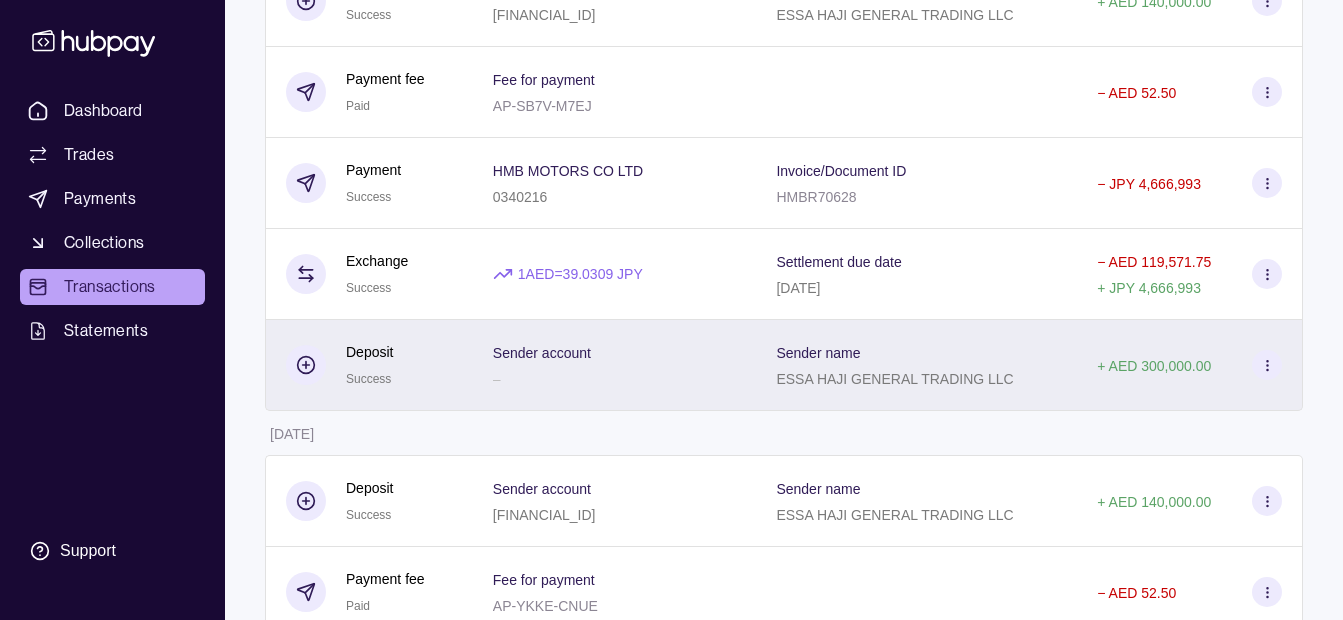 scroll, scrollTop: 3539, scrollLeft: 0, axis: vertical 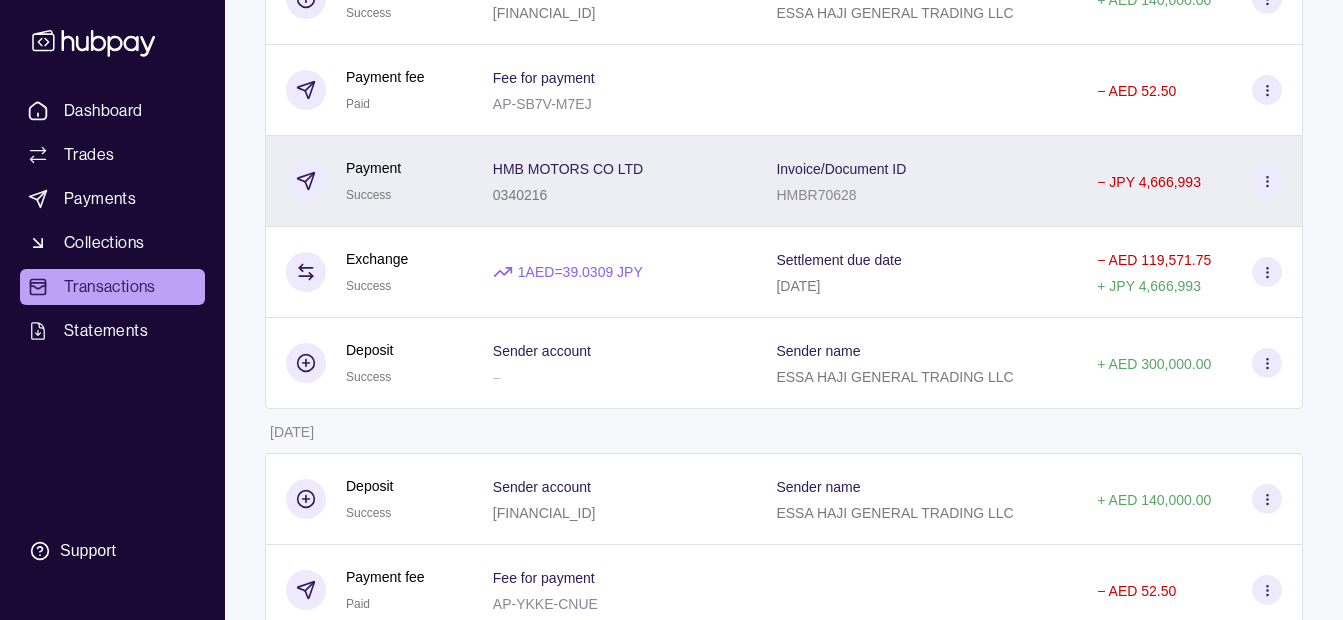 click on "HMB MOTORS CO LTD 0340216" at bounding box center [615, 181] 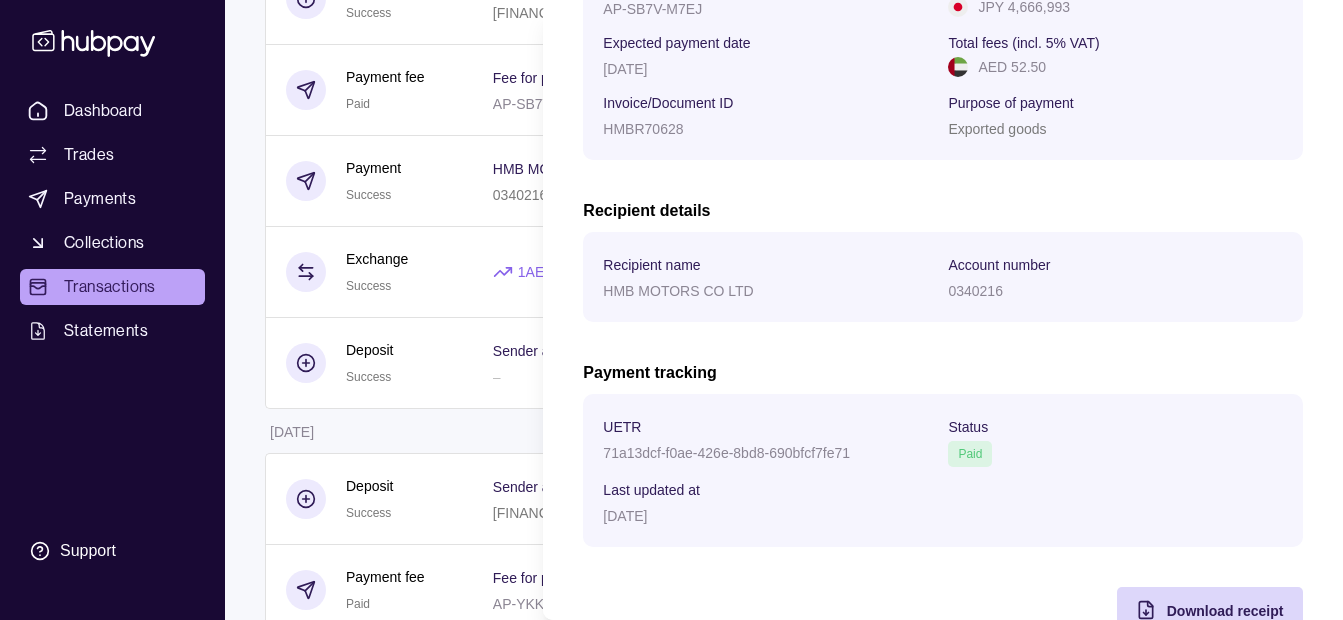 scroll, scrollTop: 425, scrollLeft: 0, axis: vertical 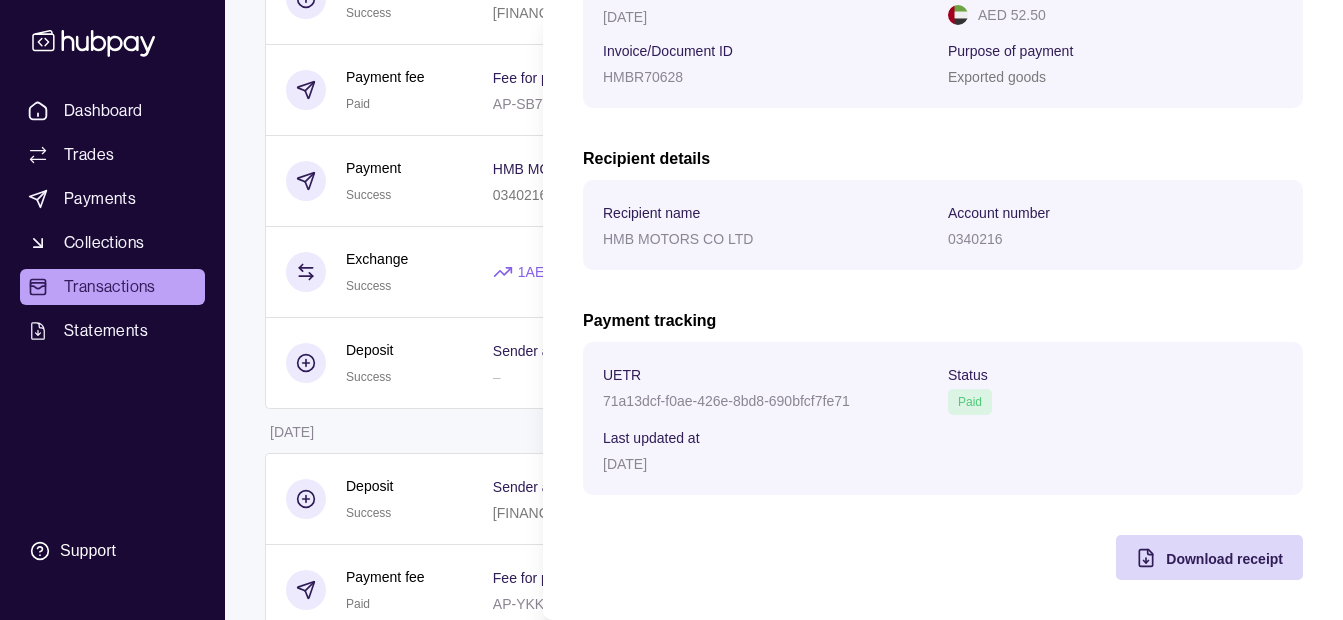click on "Dashboard Trades Payments Collections Transactions Statements Support K Hello,  [PERSON_NAME] [PERSON_NAME]  [PERSON_NAME] GENERAL TRADING LLC Change account Account Terms and conditions Privacy policy Sign out Transactions More filters  ( 0  applied) Details Amount [DATE] Deposit Success Sender account [FINANCIAL_ID] Sender name ESSA HAJI GENERAL TRADING LLC +   AED 15,000.00 Payment fee Due Fee for payment AP-NSTX-WXMN −   AED 52.50 Payment Pending ABDALI TRADING CO LTD 4763407 Invoice/Document ID PDB 030725 −   JPY 3,874,456 Exchange Due 1  AED  =  39.011   JPY Settlement due date [DATE] −   AED 99,317.01 +   JPY 3,874,456 [DATE] Deposit Success Sender account [FINANCIAL_ID] Sender name ESSA HAJI GENERAL TRADING LLC +   AED 170,000.00 Payment fee Due Fee for payment AP-3BHN-D6W4 −   AED 52.50 Payment Pending UMAIR TRADING CO LTD 7583633 Invoice/Document ID UT15 −   JPY 2,126,884 Exchange Due 1  AED  =  39.0248   JPY Settlement due date [DATE] −   AED 54,500.83 +   +" at bounding box center (671, -522) 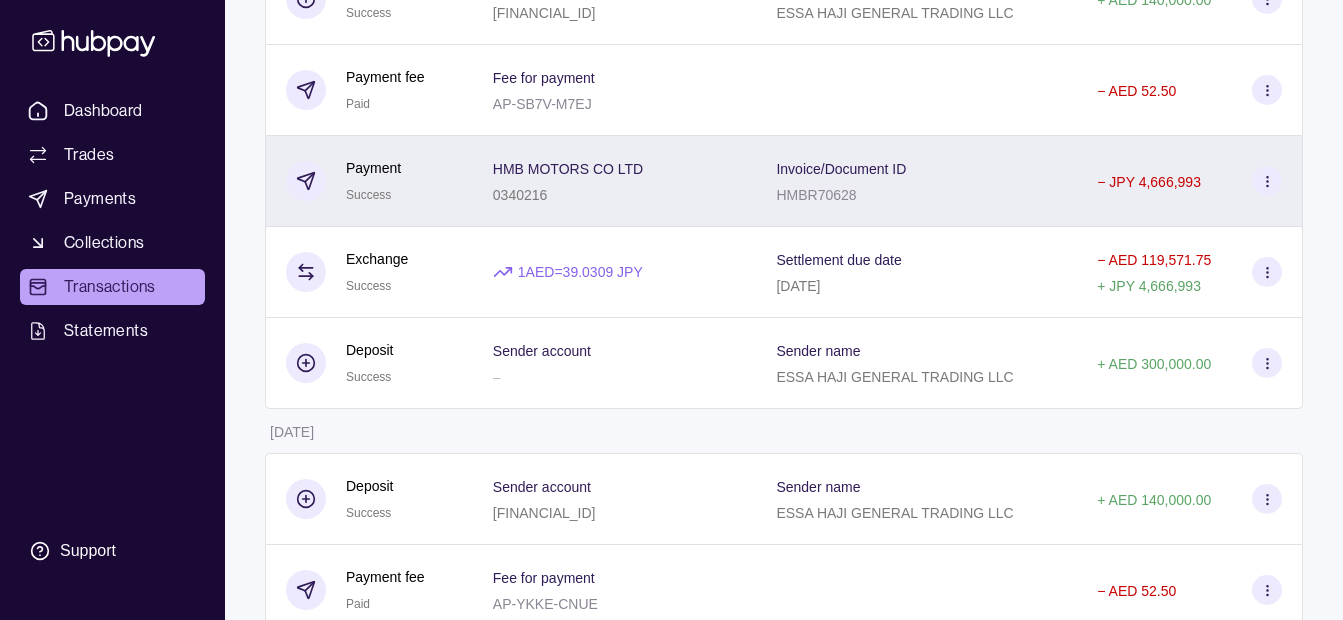 click on "HMB MOTORS CO LTD 0340216" at bounding box center (615, 181) 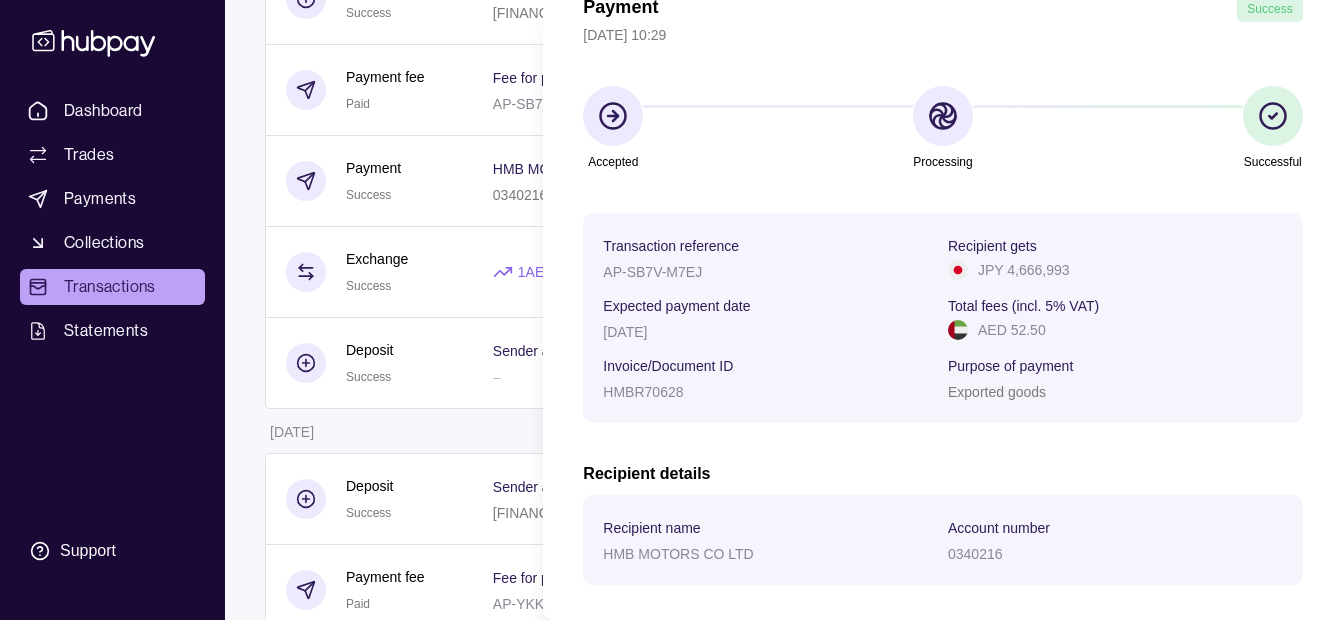 scroll, scrollTop: 425, scrollLeft: 0, axis: vertical 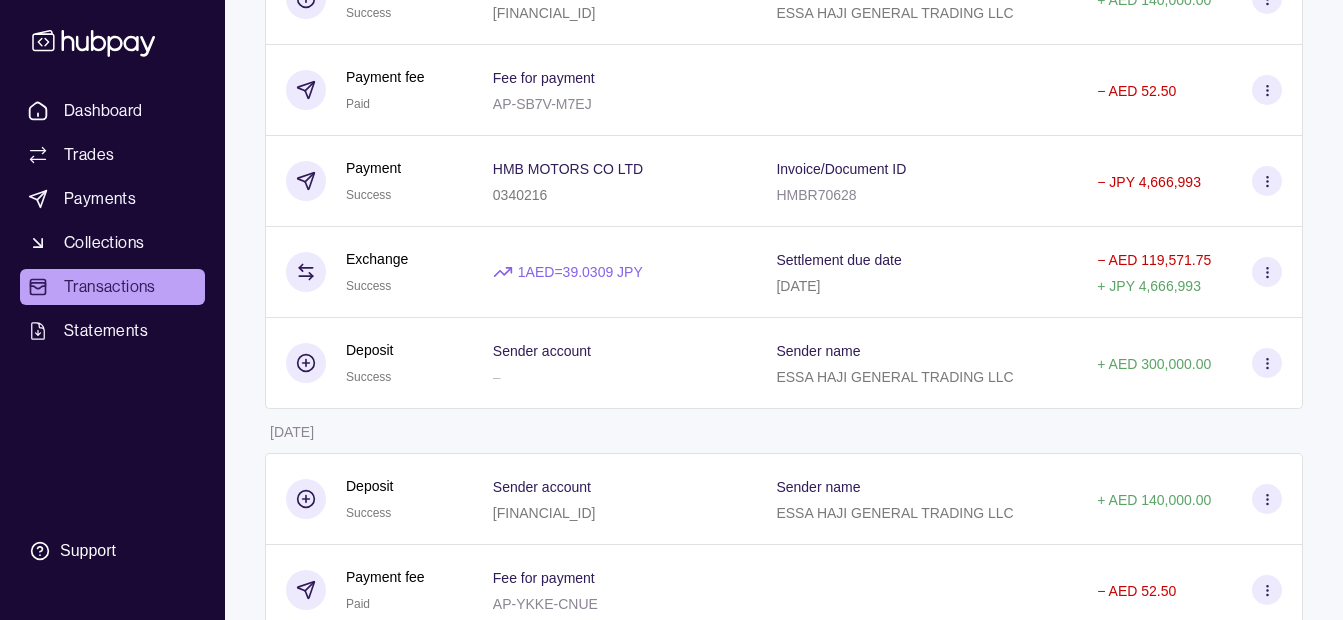 click on "Dashboard Trades Payments Collections Transactions Statements Support K Hello,  [PERSON_NAME] [PERSON_NAME]  [PERSON_NAME] GENERAL TRADING LLC Change account Account Terms and conditions Privacy policy Sign out Transactions More filters  ( 0  applied) Details Amount [DATE] Deposit Success Sender account [FINANCIAL_ID] Sender name ESSA HAJI GENERAL TRADING LLC +   AED 15,000.00 Payment fee Due Fee for payment AP-NSTX-WXMN −   AED 52.50 Payment Pending ABDALI TRADING CO LTD 4763407 Invoice/Document ID PDB 030725 −   JPY 3,874,456 Exchange Due 1  AED  =  39.011   JPY Settlement due date [DATE] −   AED 99,317.01 +   JPY 3,874,456 [DATE] Deposit Success Sender account [FINANCIAL_ID] Sender name ESSA HAJI GENERAL TRADING LLC +   AED 170,000.00 Payment fee Due Fee for payment AP-3BHN-D6W4 −   AED 52.50 Payment Pending UMAIR TRADING CO LTD 7583633 Invoice/Document ID UT15 −   JPY 2,126,884 Exchange Due 1  AED  =  39.0248   JPY Settlement due date [DATE] −   AED 54,500.83 +   +" at bounding box center (671, -522) 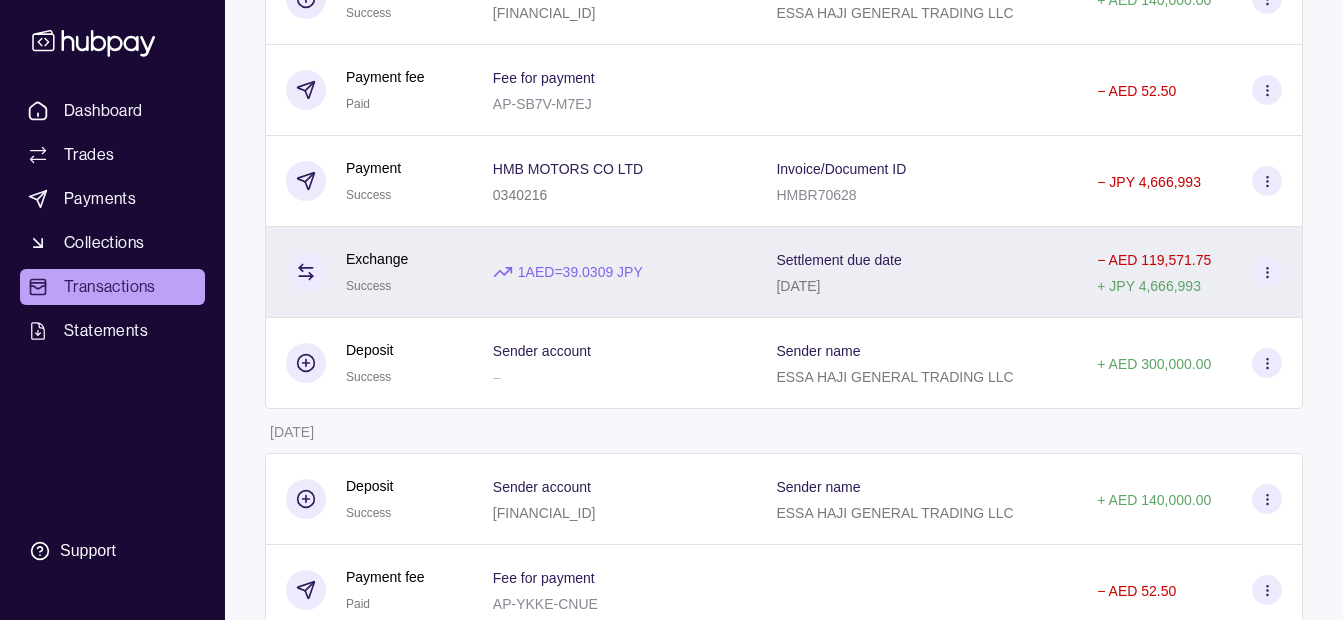 click on "1  AED  =  39.0309   JPY" at bounding box center [615, 272] 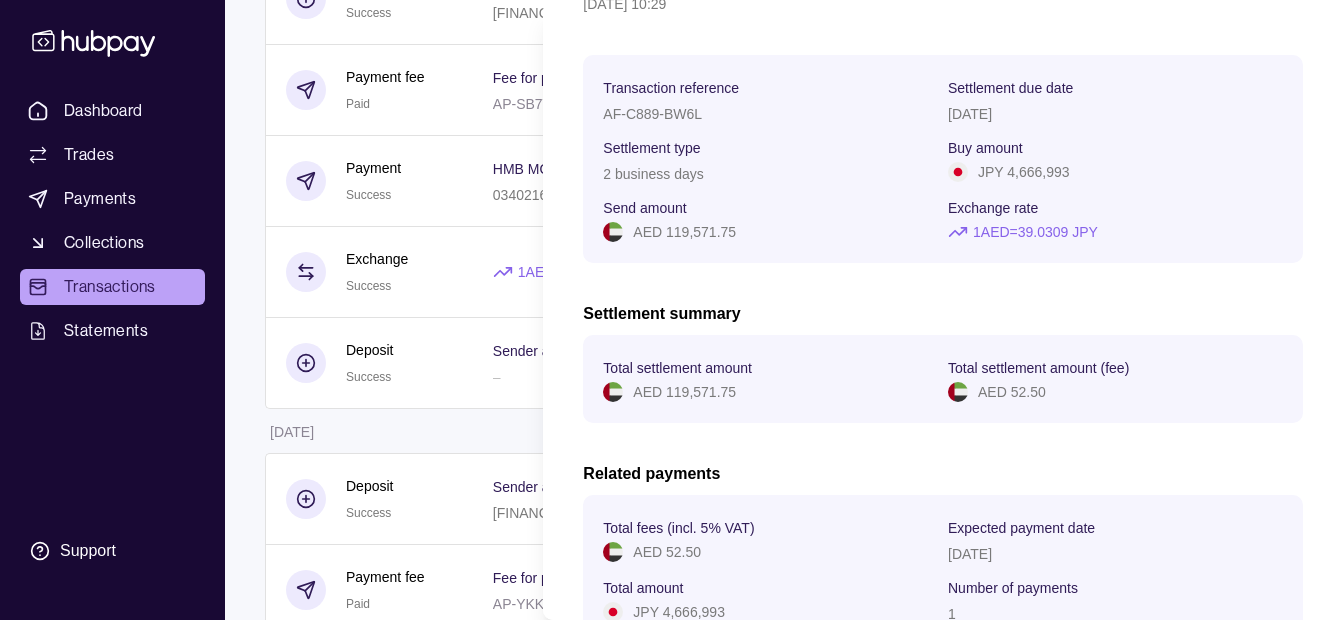 scroll, scrollTop: 291, scrollLeft: 0, axis: vertical 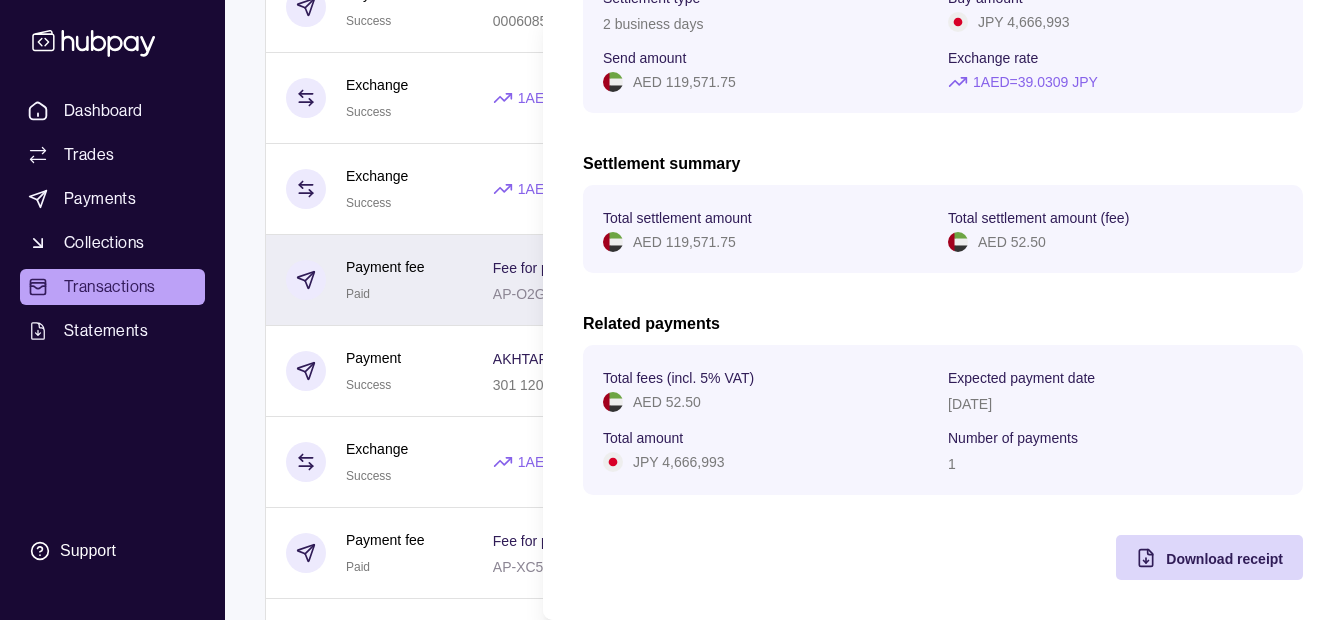 click on "Dashboard Trades Payments Collections Transactions Statements Support K Hello,  [PERSON_NAME] [PERSON_NAME]  [PERSON_NAME] GENERAL TRADING LLC Change account Account Terms and conditions Privacy policy Sign out Transactions More filters  ( 0  applied) Details Amount [DATE] Deposit Success Sender account [FINANCIAL_ID] Sender name ESSA HAJI GENERAL TRADING LLC +   AED 15,000.00 Payment fee Due Fee for payment AP-NSTX-WXMN −   AED 52.50 Payment Pending ABDALI TRADING CO LTD 4763407 Invoice/Document ID PDB 030725 −   JPY 3,874,456 Exchange Due 1  AED  =  39.011   JPY Settlement due date [DATE] −   AED 99,317.01 +   JPY 3,874,456 [DATE] Deposit Success Sender account [FINANCIAL_ID] Sender name ESSA HAJI GENERAL TRADING LLC +   AED 170,000.00 Payment fee Due Fee for payment AP-3BHN-D6W4 −   AED 52.50 Payment Pending UMAIR TRADING CO LTD 7583633 Invoice/Document ID UT15 −   JPY 2,126,884 Exchange Due 1  AED  =  39.0248   JPY Settlement due date [DATE] −   AED 54,500.83 +   +" at bounding box center (671, 578) 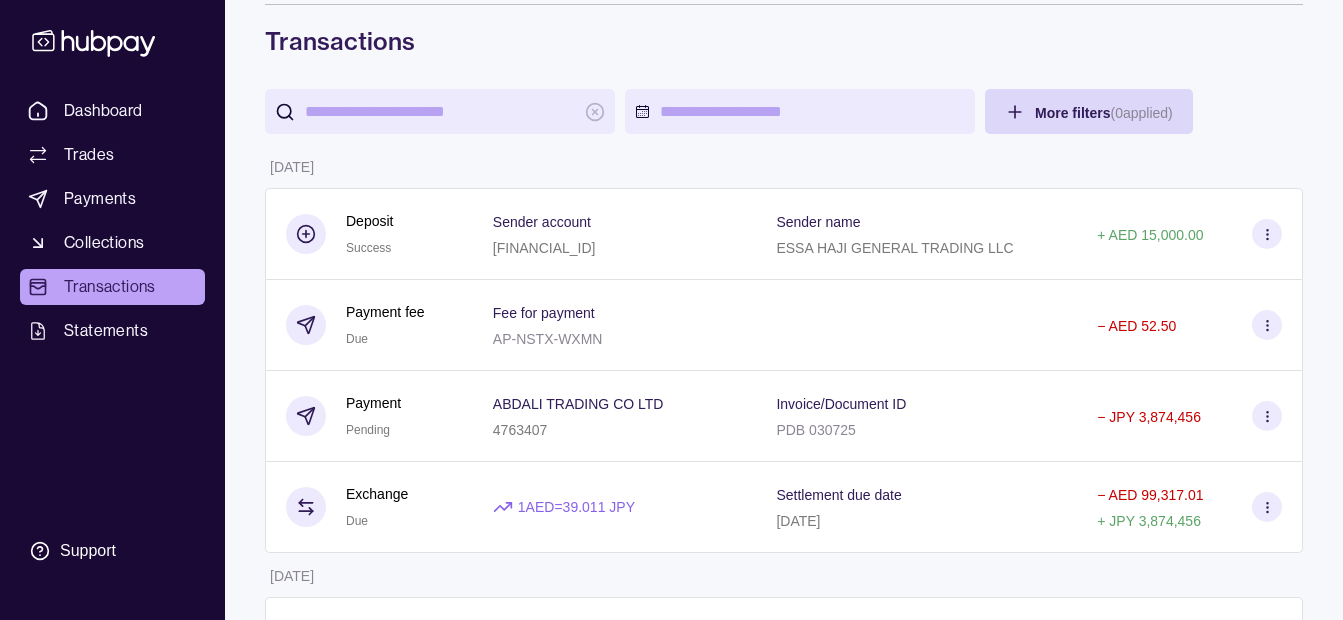 scroll, scrollTop: 0, scrollLeft: 0, axis: both 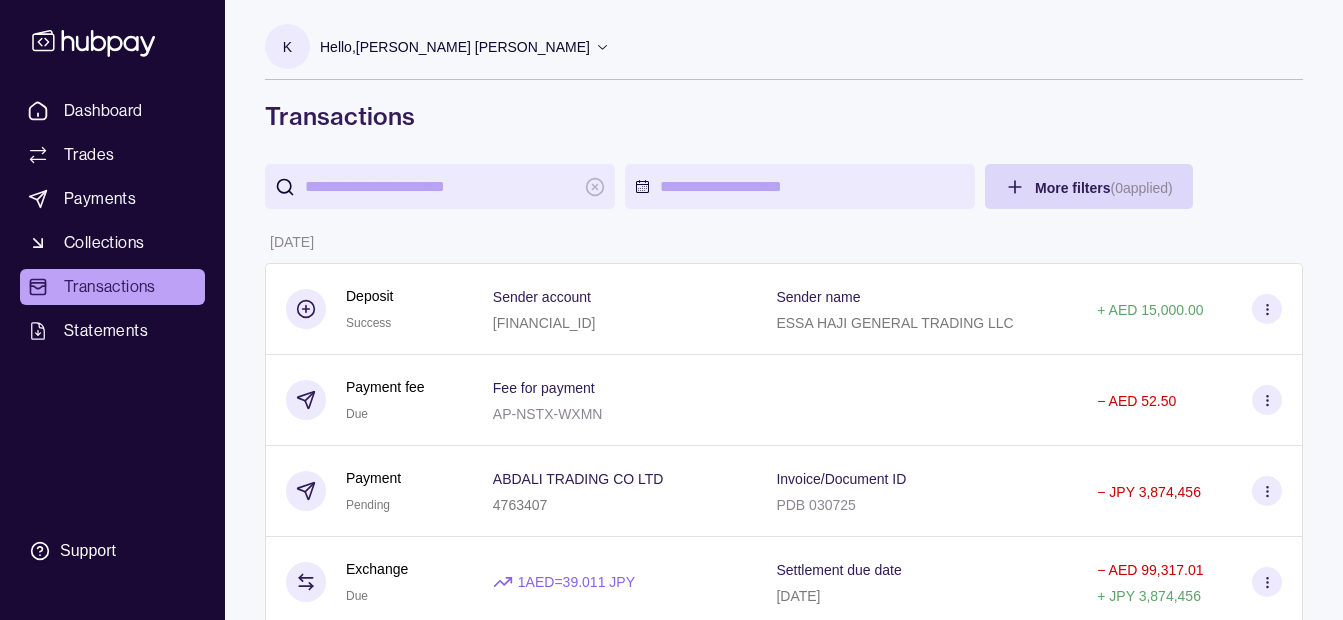 click on "Hello,  [PERSON_NAME] [PERSON_NAME]" at bounding box center [465, 47] 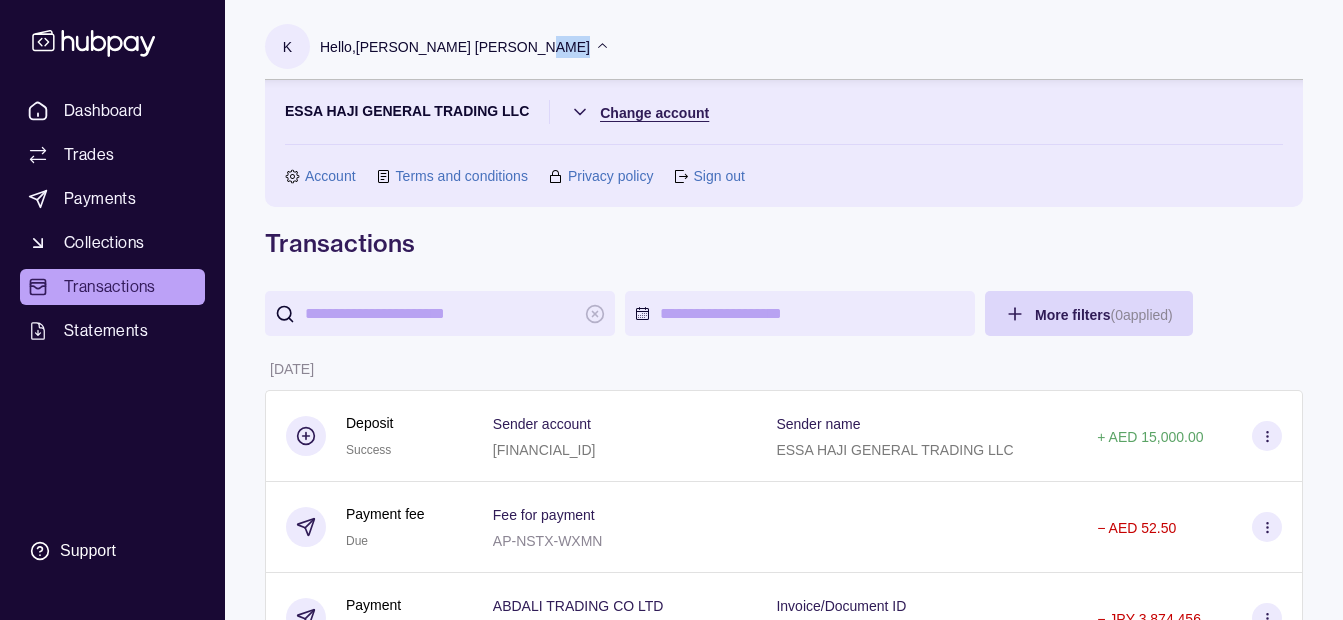 click on "Dashboard Trades Payments Collections Transactions Statements Support K Hello,  [PERSON_NAME] [PERSON_NAME]  [PERSON_NAME] GENERAL TRADING LLC Change account Account Terms and conditions Privacy policy Sign out Transactions More filters  ( 0  applied) Details Amount [DATE] Deposit Success Sender account [FINANCIAL_ID] Sender name ESSA HAJI GENERAL TRADING LLC +   AED 15,000.00 Payment fee Due Fee for payment AP-NSTX-WXMN −   AED 52.50 Payment Pending ABDALI TRADING CO LTD 4763407 Invoice/Document ID PDB 030725 −   JPY 3,874,456 Exchange Due 1  AED  =  39.011   JPY Settlement due date [DATE] −   AED 99,317.01 +   JPY 3,874,456 [DATE] Deposit Success Sender account [FINANCIAL_ID] Sender name ESSA HAJI GENERAL TRADING LLC +   AED 170,000.00 Payment fee Due Fee for payment AP-3BHN-D6W4 −   AED 52.50 Payment Pending UMAIR TRADING CO LTD 7583633 Invoice/Document ID UT15 −   JPY 2,126,884 Exchange Due 1  AED  =  39.0248   JPY Settlement due date [DATE] −   AED 54,500.83 +   +" at bounding box center (671, 3080) 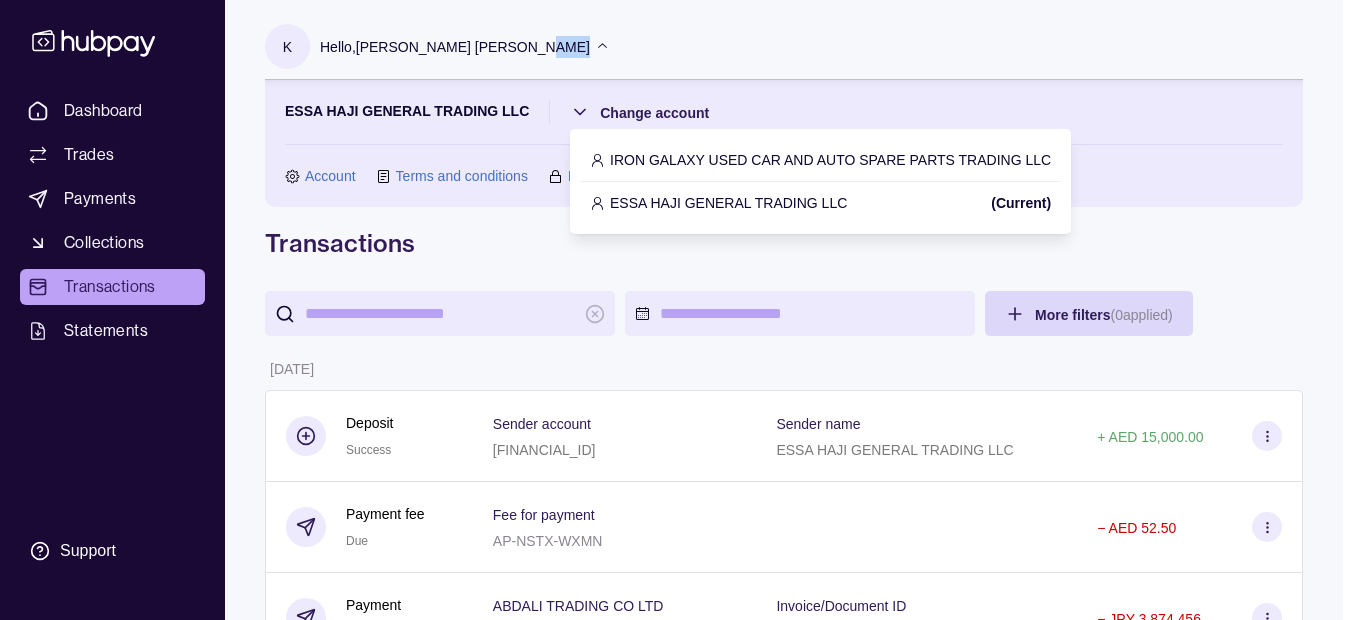 click on "IRON GALAXY USED CAR AND AUTO SPARE PARTS TRADING LLC" at bounding box center (830, 160) 